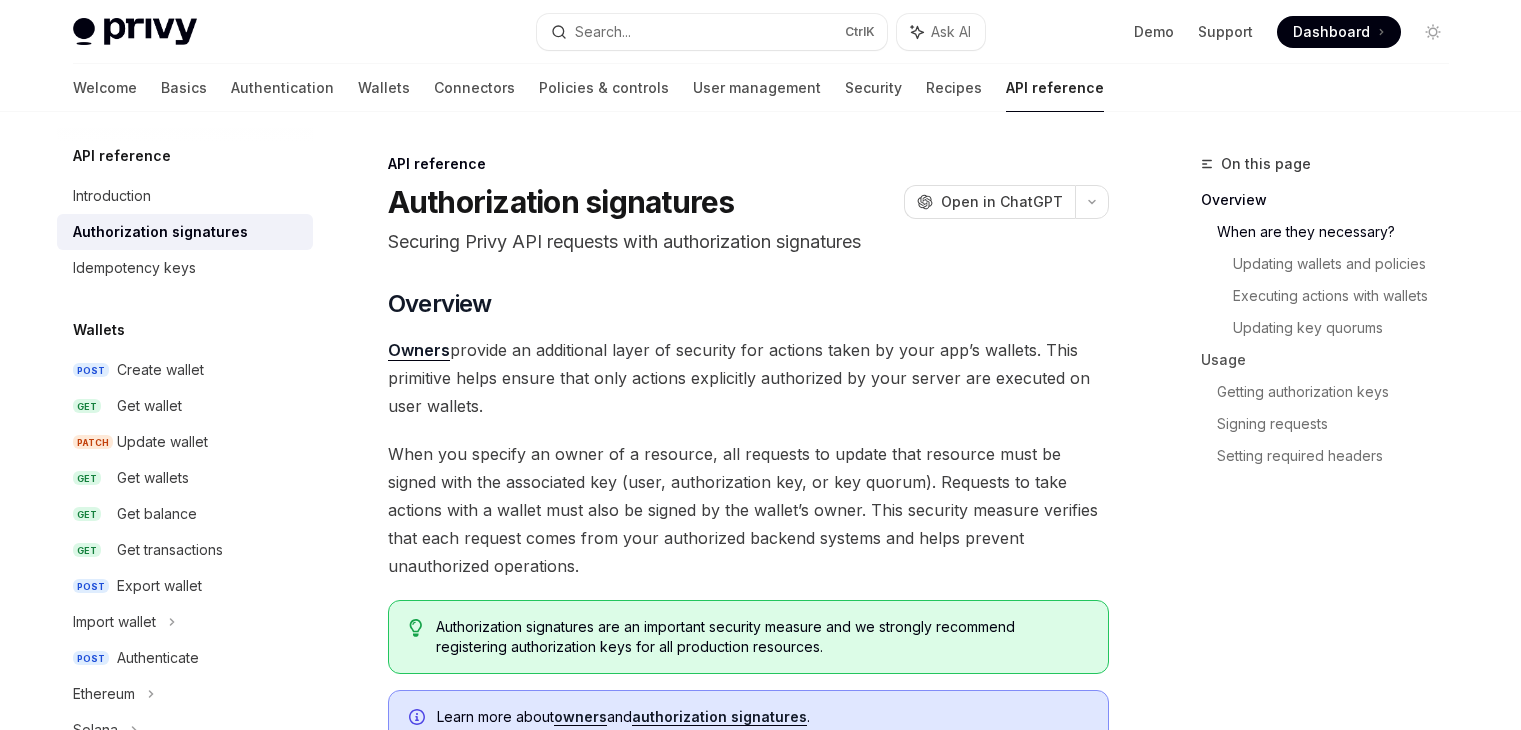 scroll, scrollTop: 652, scrollLeft: 0, axis: vertical 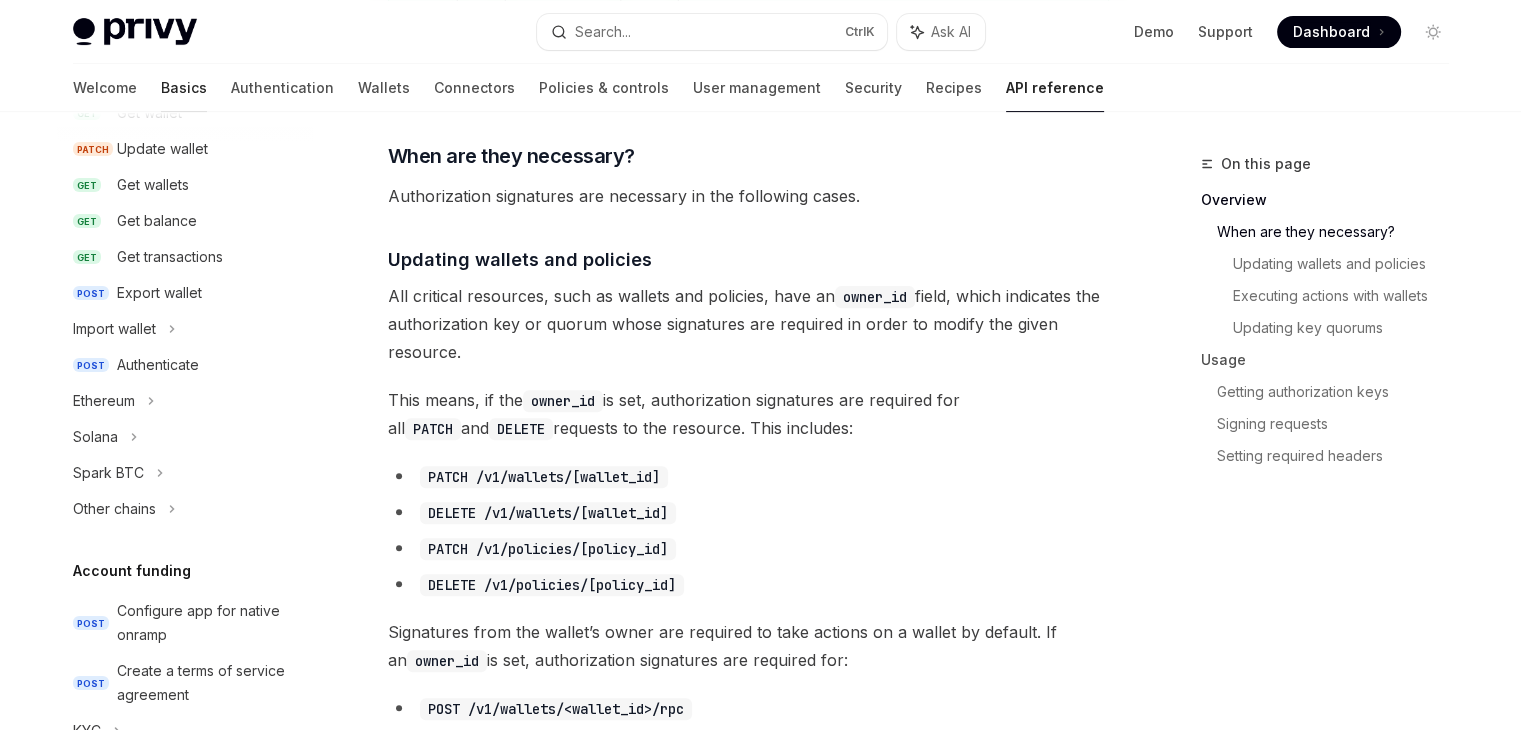 click on "Basics" at bounding box center [184, 88] 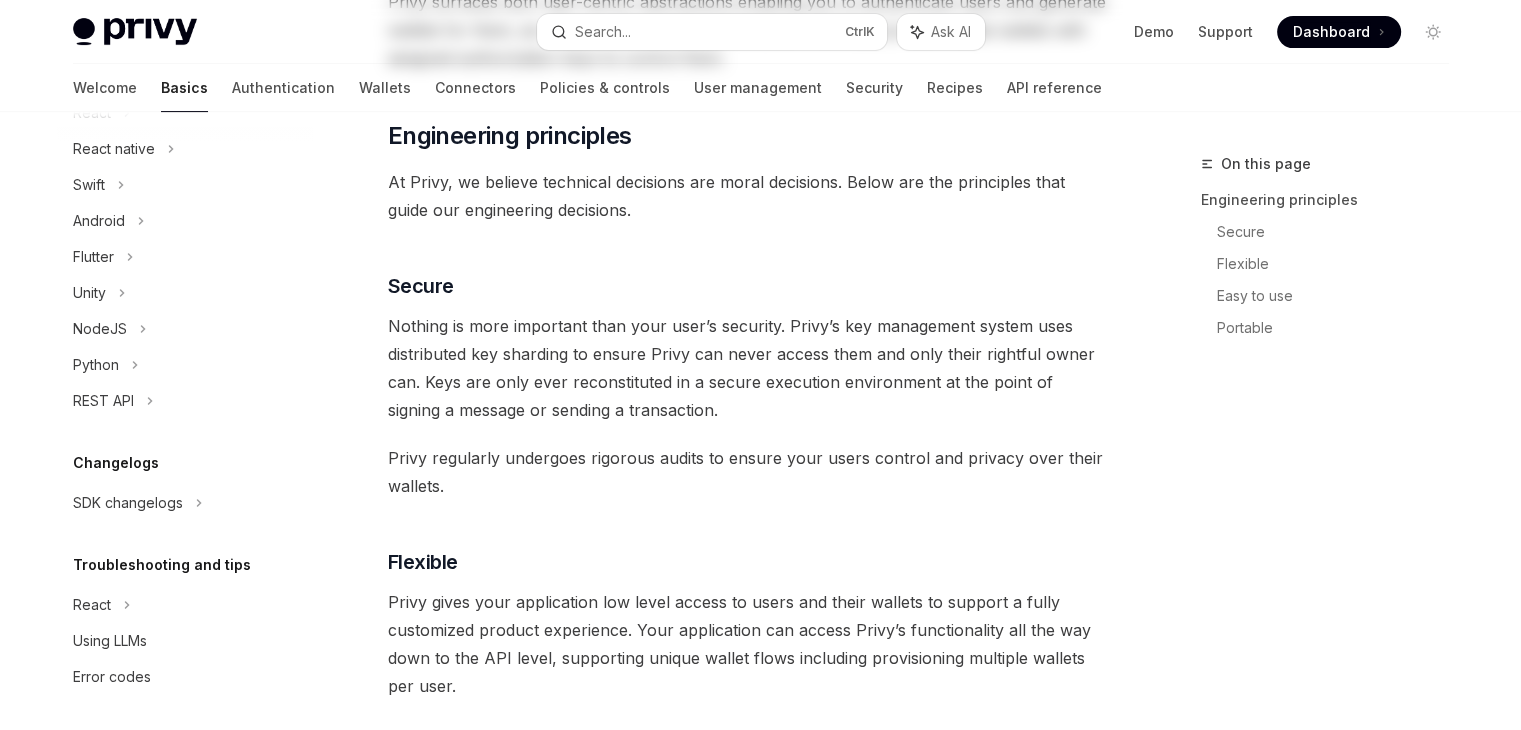 scroll, scrollTop: 0, scrollLeft: 0, axis: both 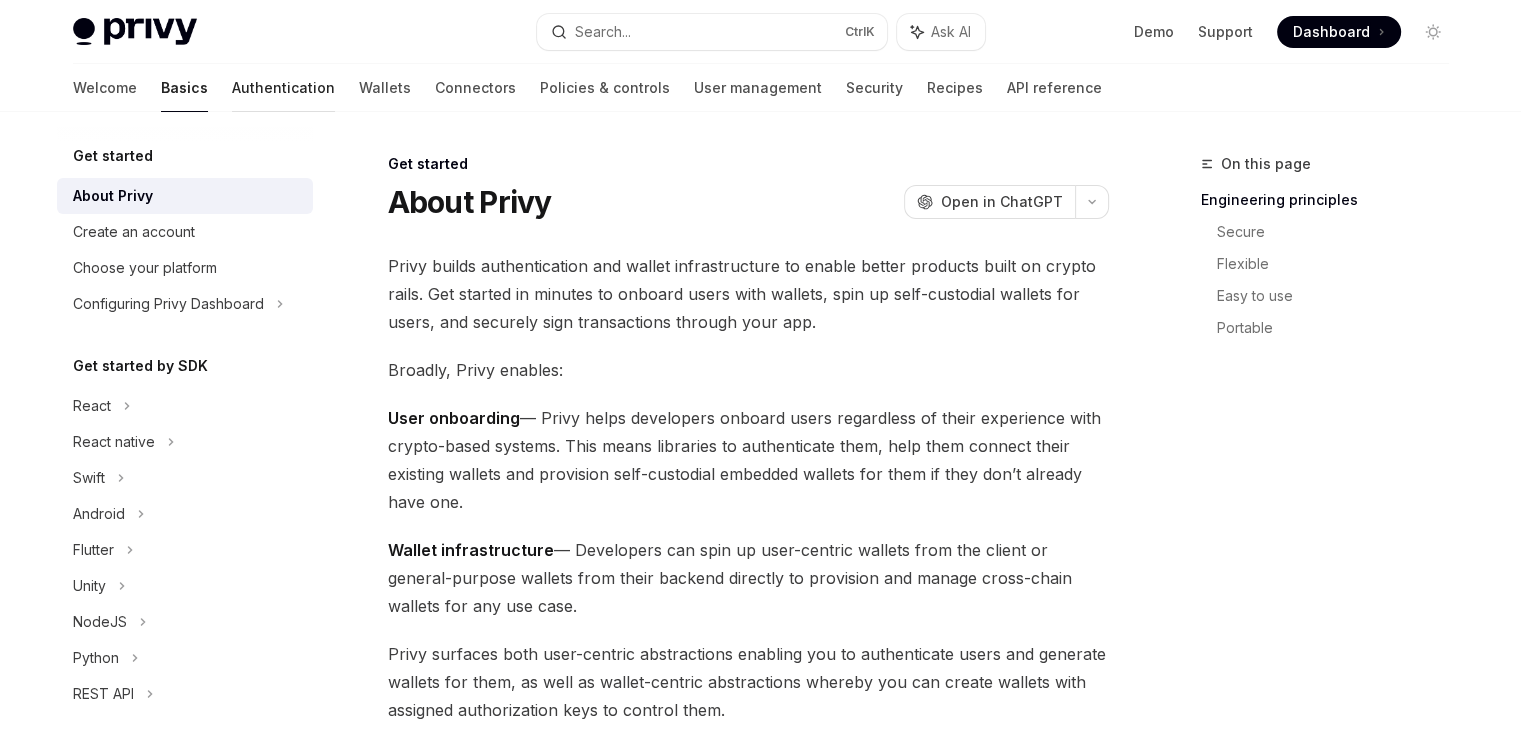click on "Authentication" at bounding box center [283, 88] 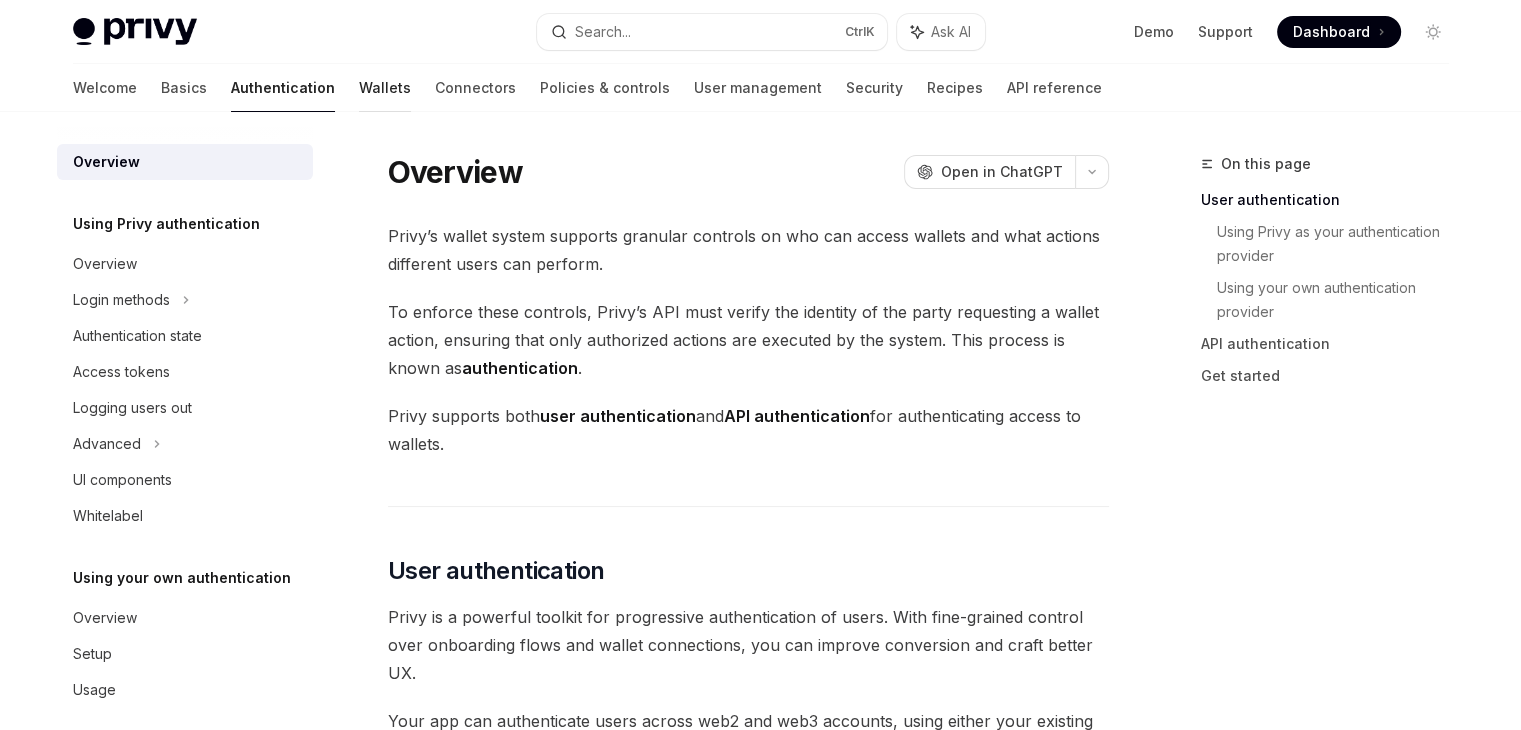 click on "Wallets" at bounding box center [385, 88] 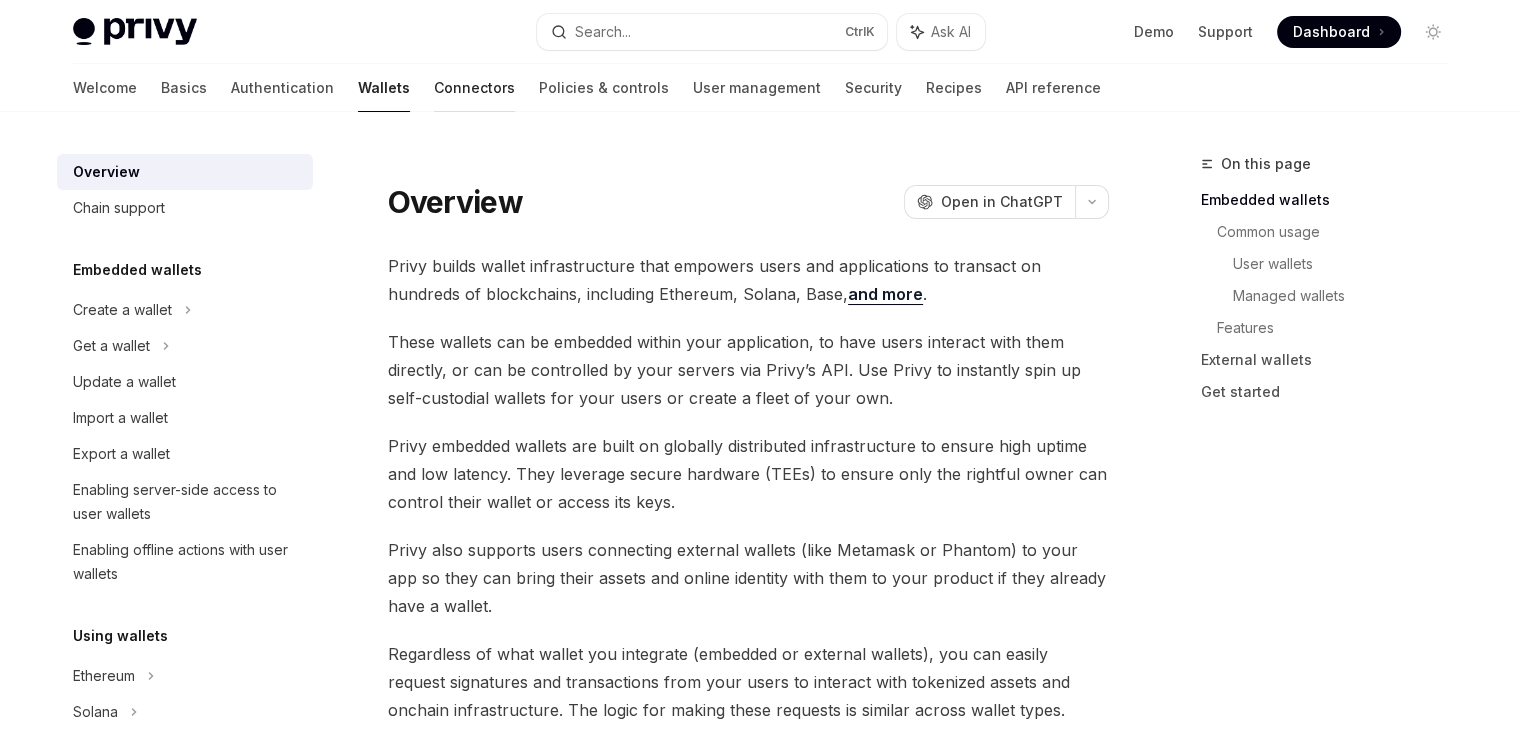 click on "Connectors" at bounding box center (474, 88) 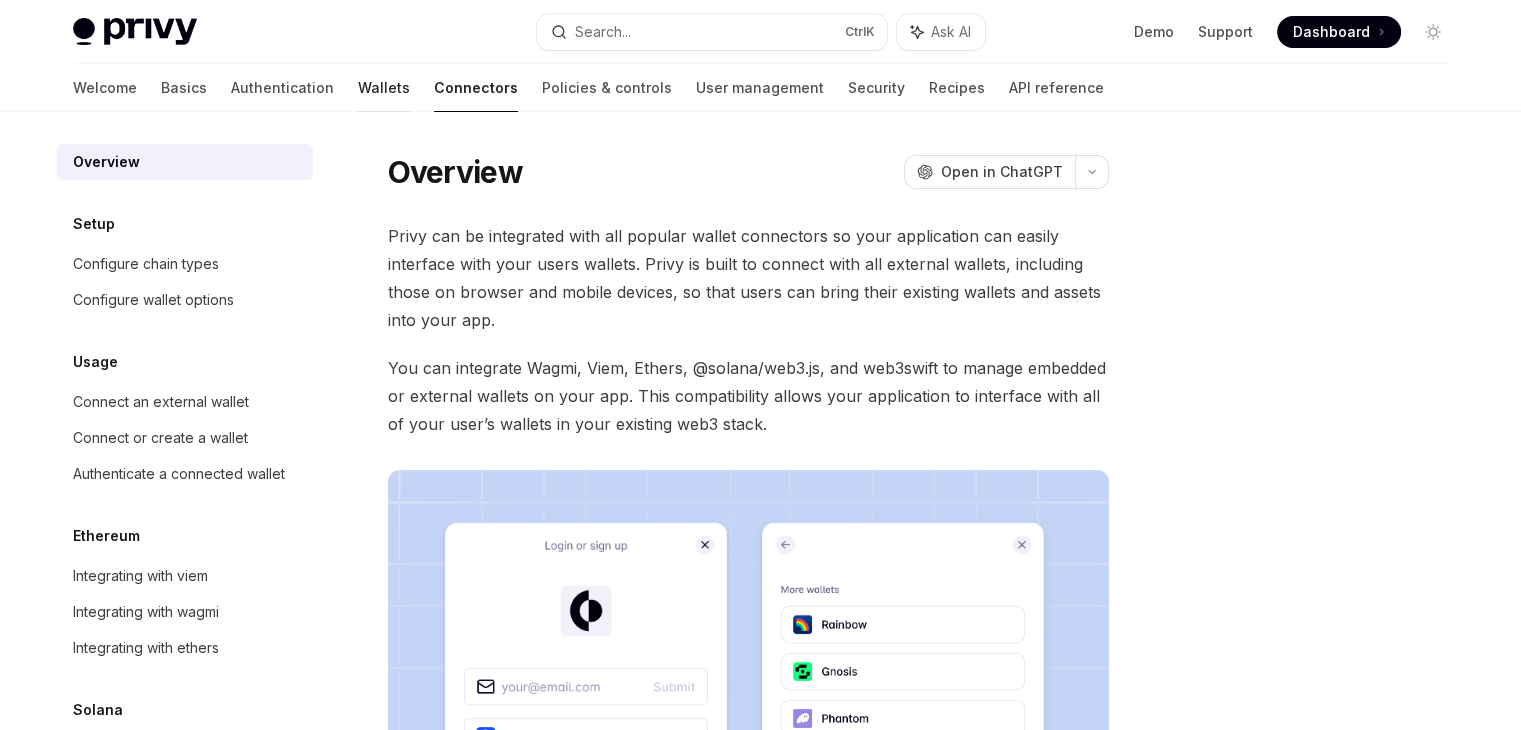 click on "Wallets" at bounding box center [384, 88] 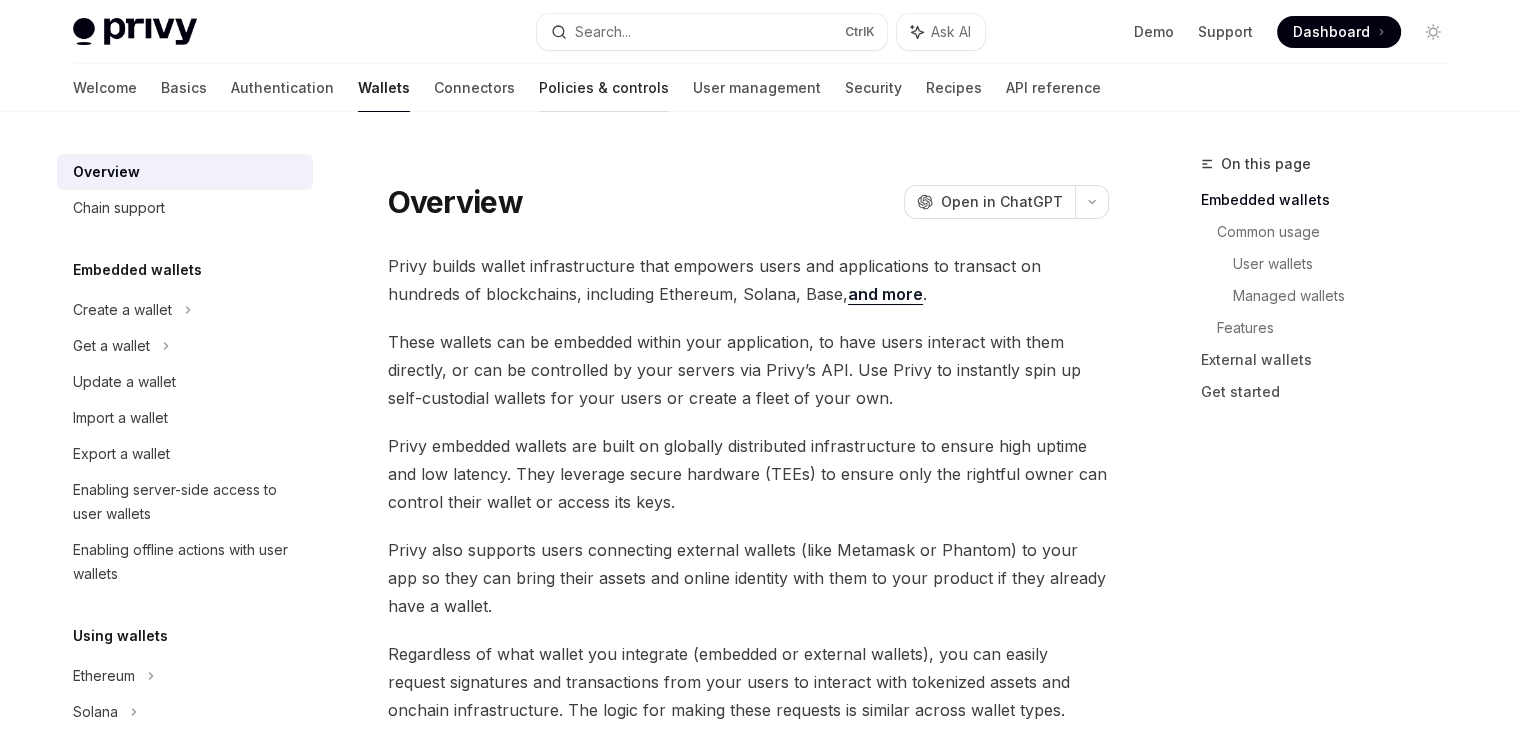 click on "Policies & controls" at bounding box center [604, 88] 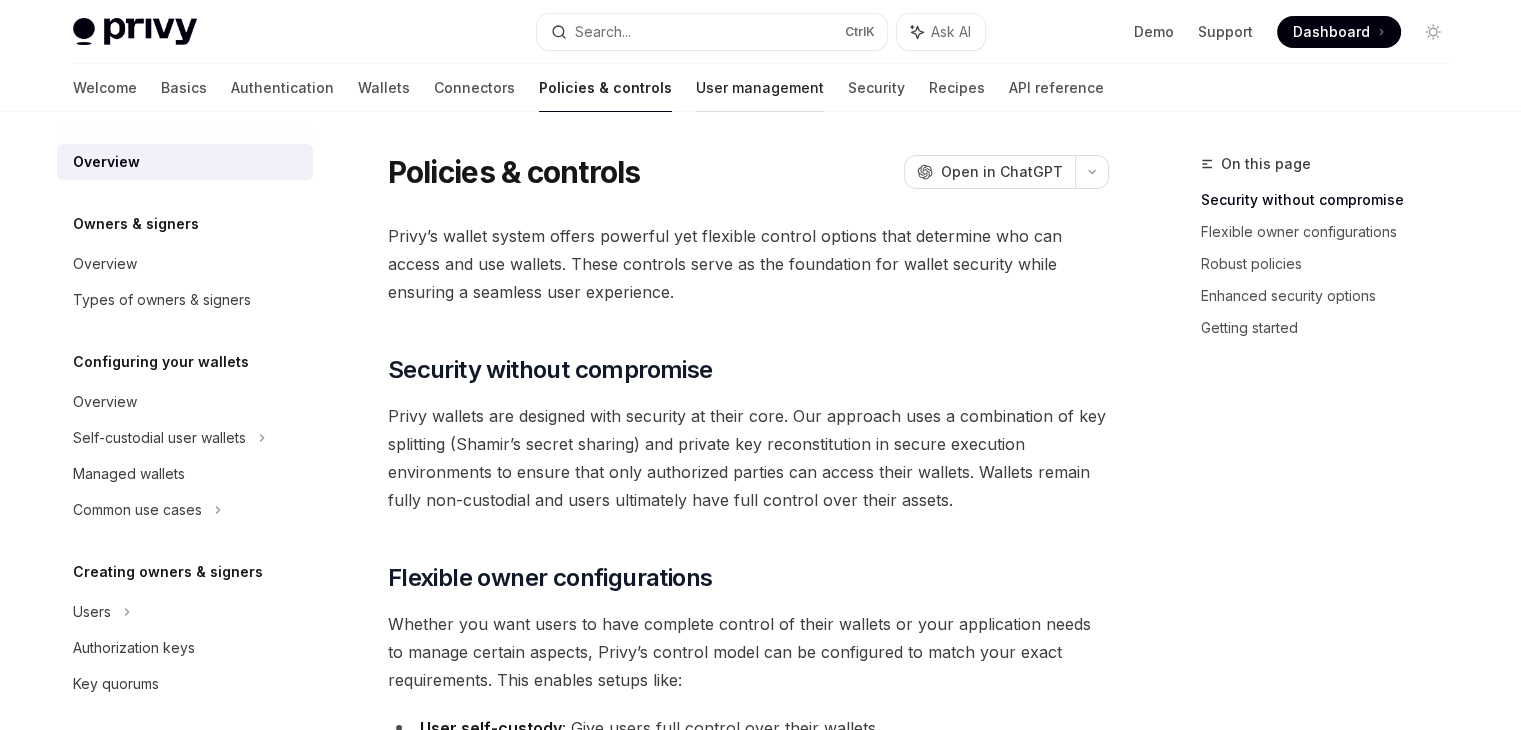 click on "User management" at bounding box center (760, 88) 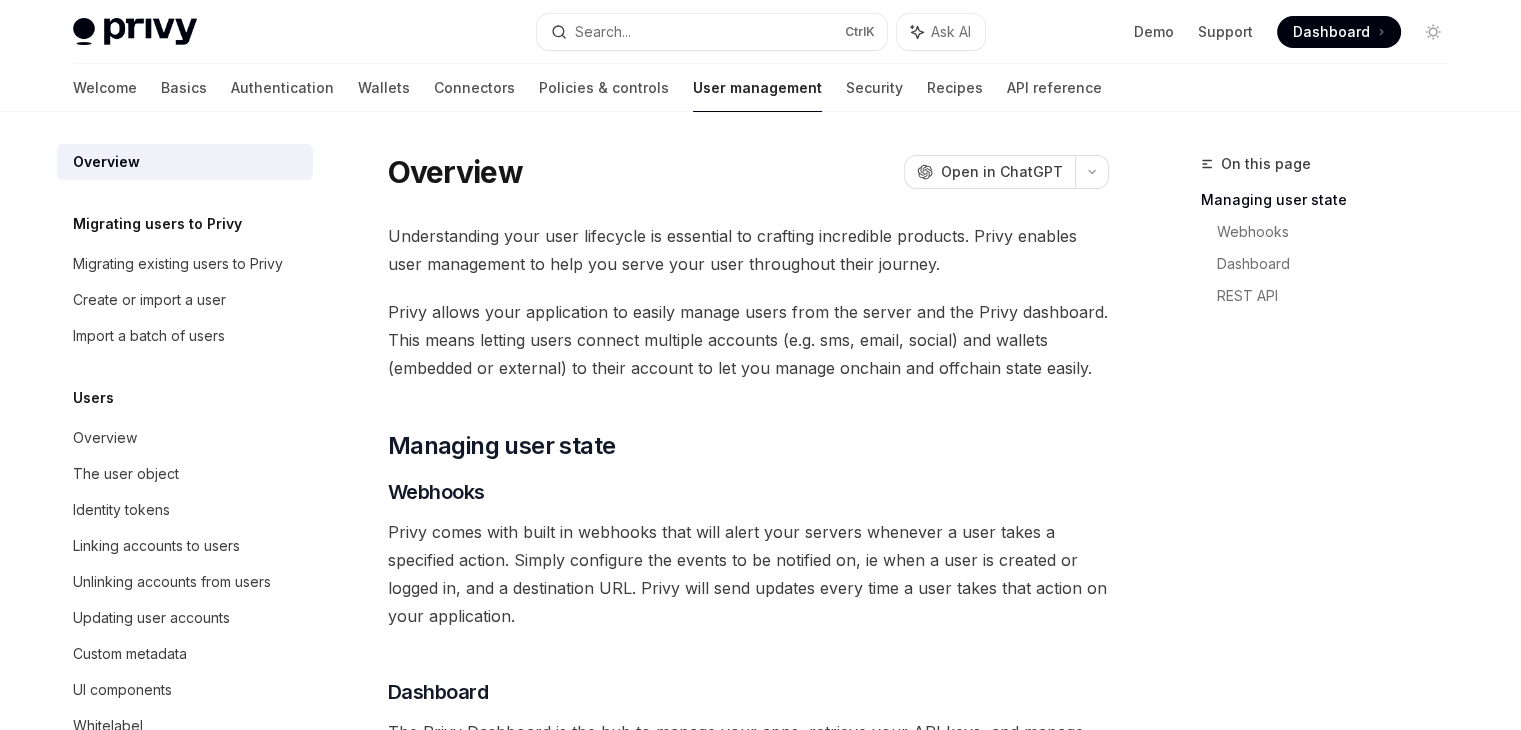 click on "Privy allows your application to easily manage users from the server and the Privy dashboard. This means letting users connect multiple accounts (e.g. sms, email, social) and wallets (embedded or external) to their account to let you manage onchain and offchain state easily." at bounding box center [748, 340] 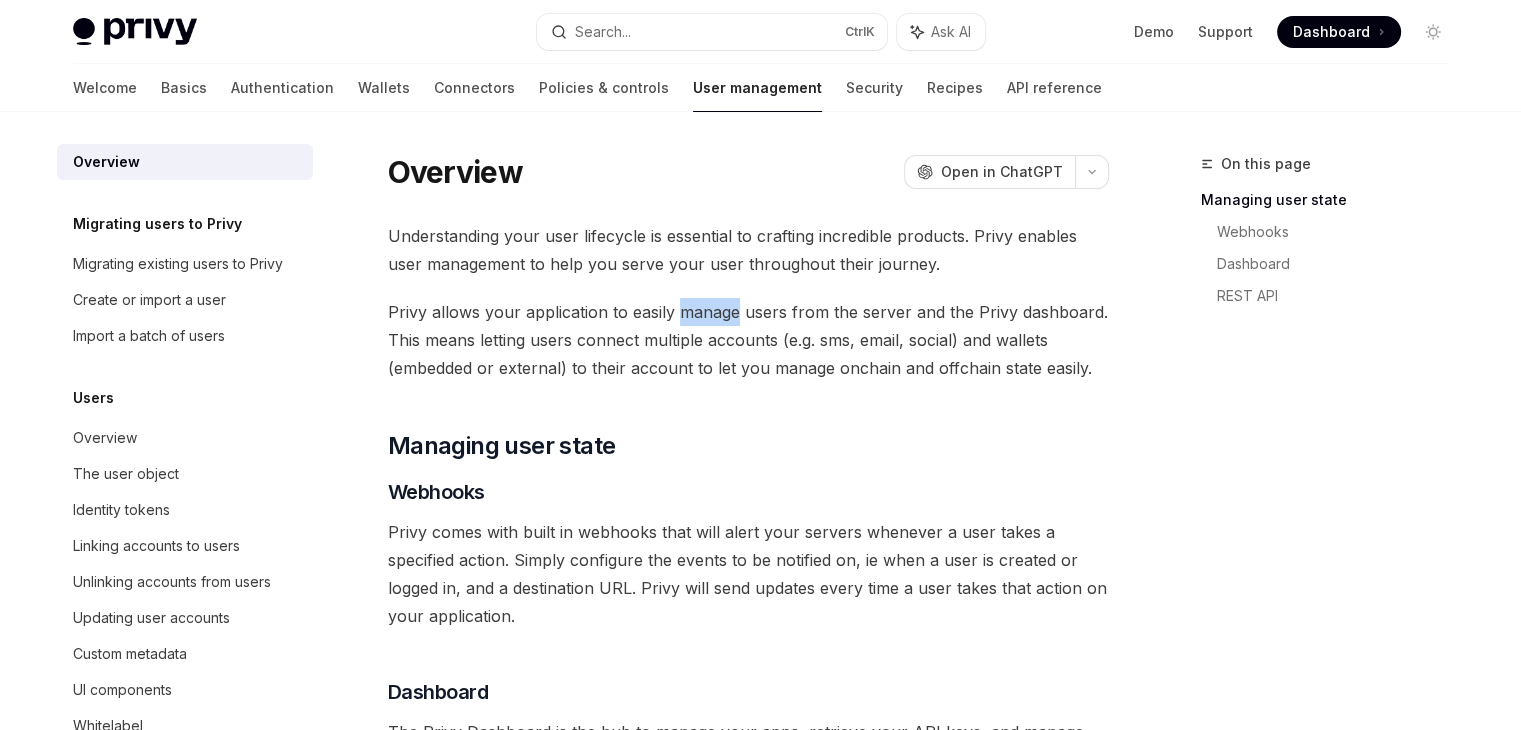 click on "Privy allows your application to easily manage users from the server and the Privy dashboard. This means letting users connect multiple accounts (e.g. sms, email, social) and wallets (embedded or external) to their account to let you manage onchain and offchain state easily." at bounding box center (748, 340) 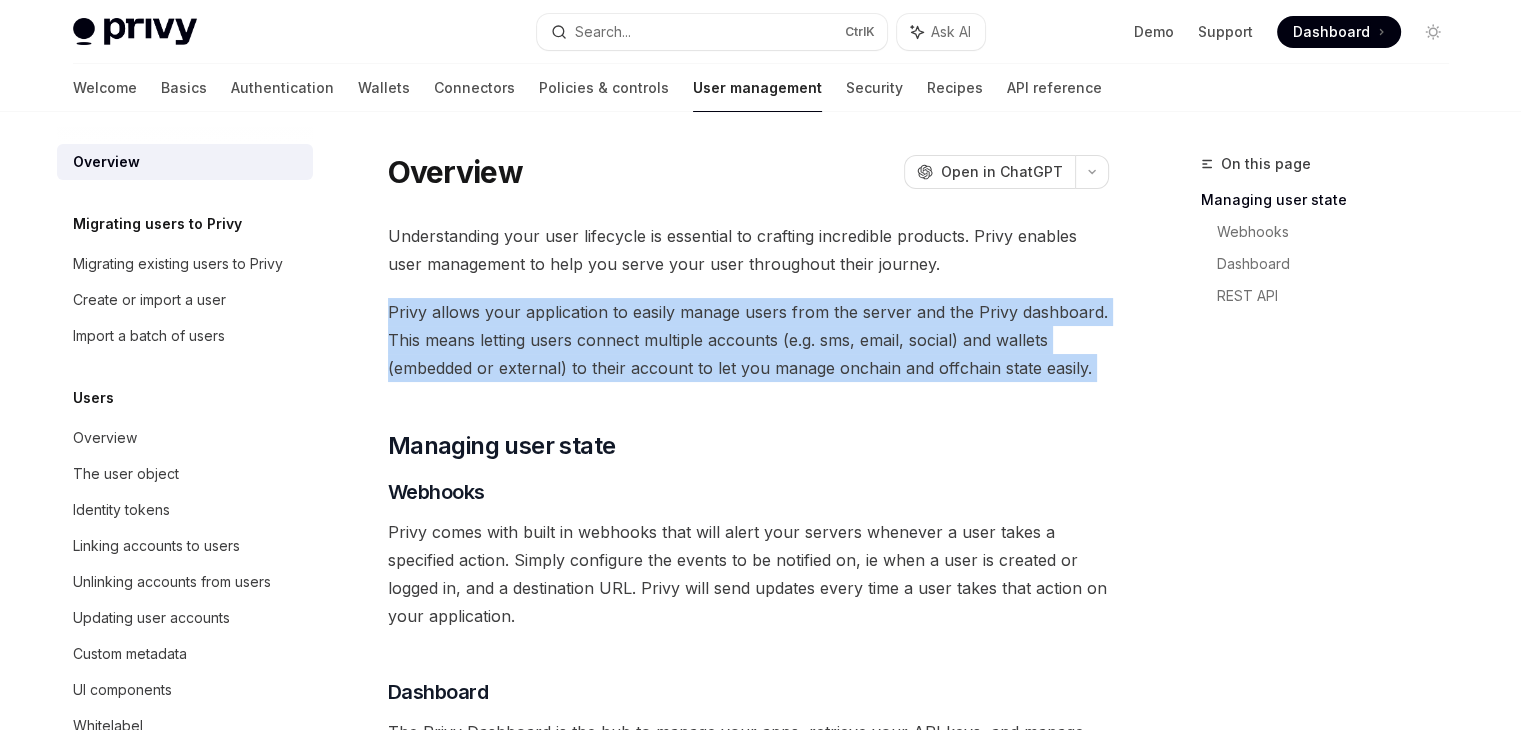 click on "Privy allows your application to easily manage users from the server and the Privy dashboard. This means letting users connect multiple accounts (e.g. sms, email, social) and wallets (embedded or external) to their account to let you manage onchain and offchain state easily." at bounding box center (748, 340) 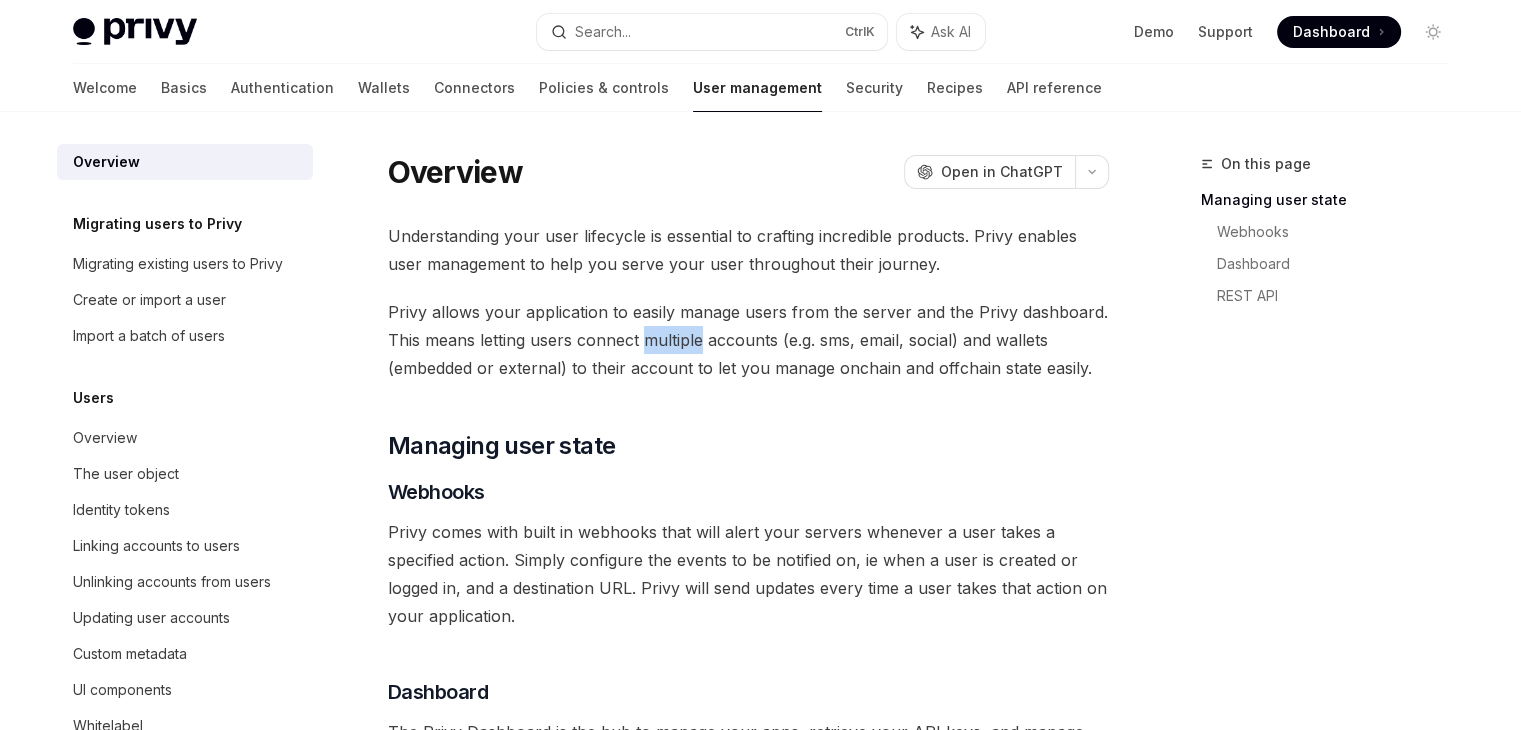 click on "Privy allows your application to easily manage users from the server and the Privy dashboard. This means letting users connect multiple accounts (e.g. sms, email, social) and wallets (embedded or external) to their account to let you manage onchain and offchain state easily." at bounding box center [748, 340] 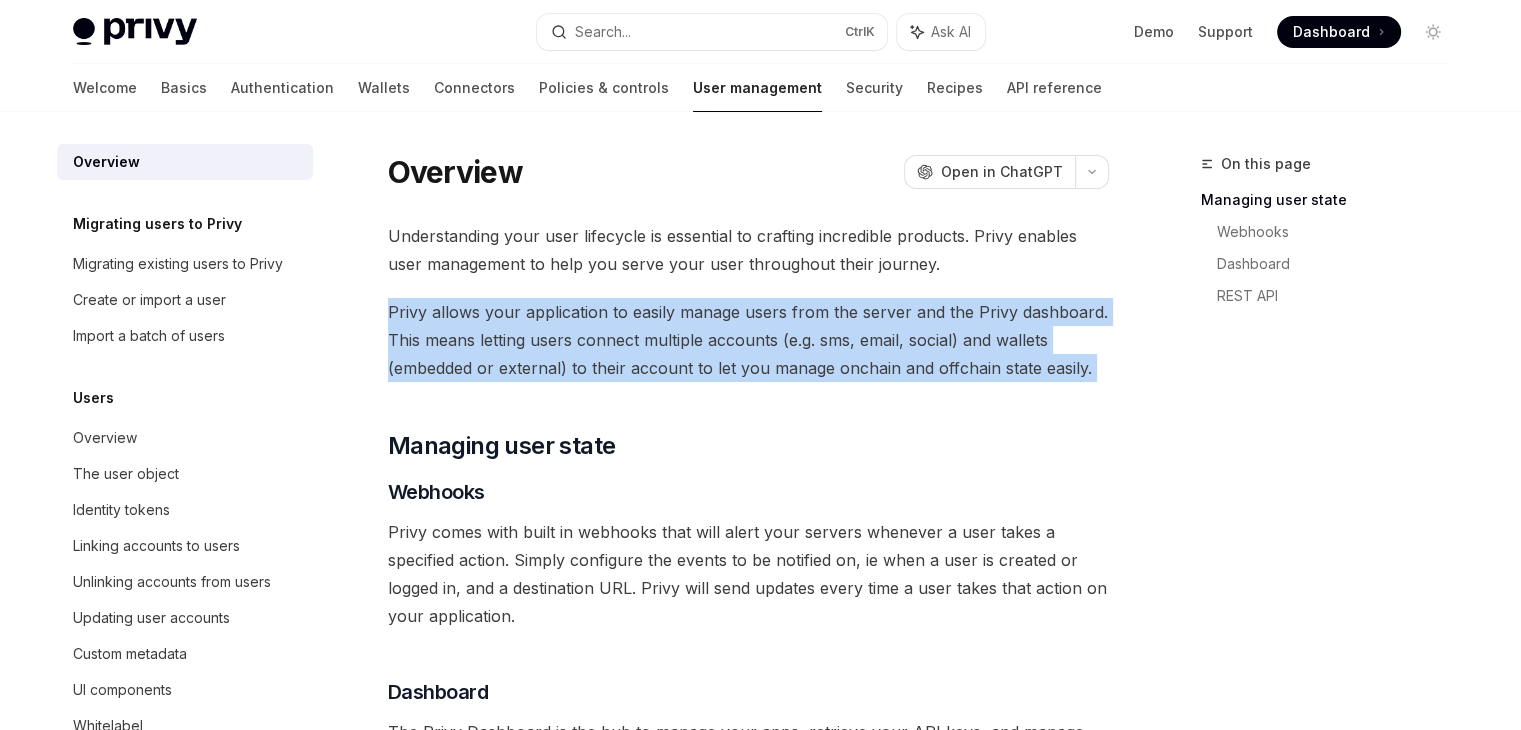 click on "Privy allows your application to easily manage users from the server and the Privy dashboard. This means letting users connect multiple accounts (e.g. sms, email, social) and wallets (embedded or external) to their account to let you manage onchain and offchain state easily." at bounding box center [748, 340] 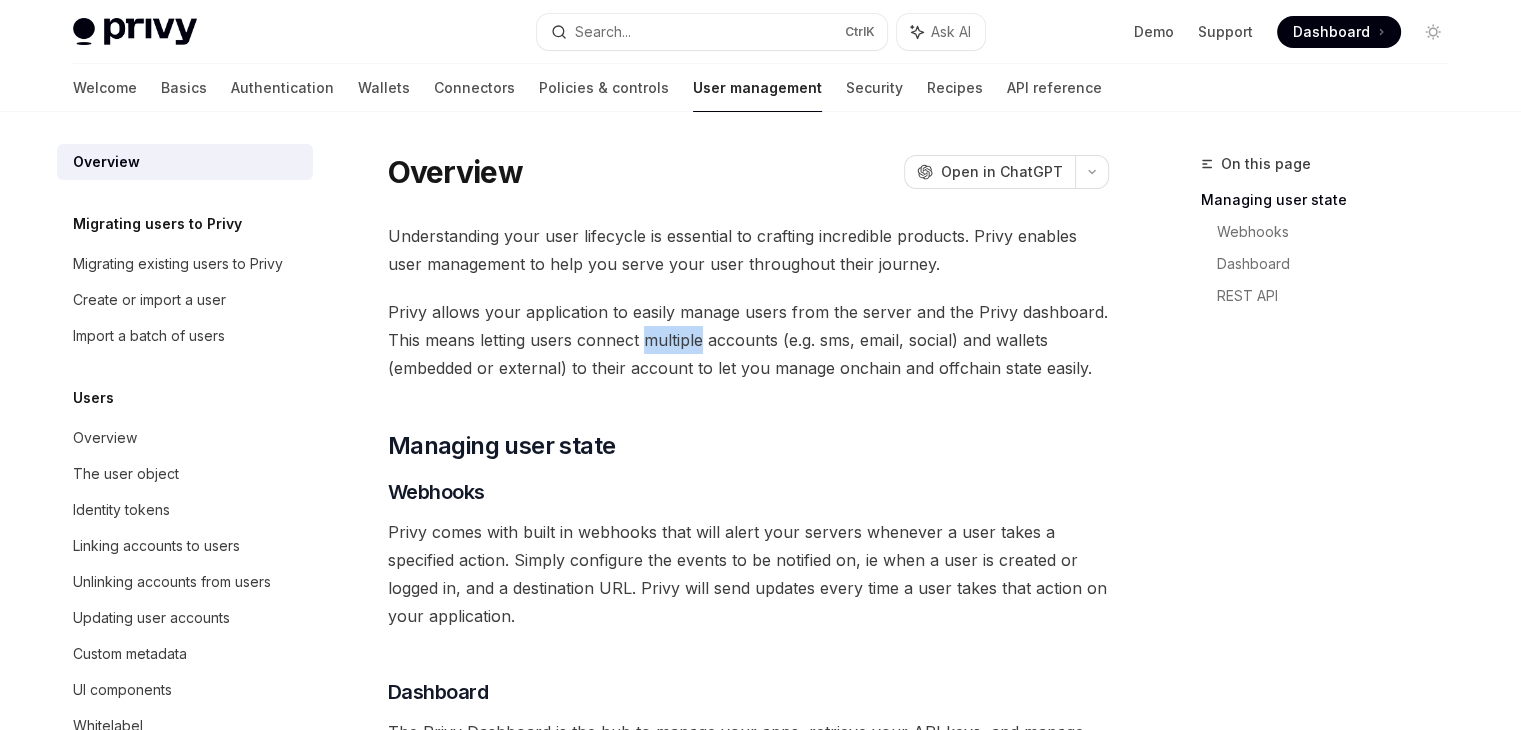 click on "Privy allows your application to easily manage users from the server and the Privy dashboard. This means letting users connect multiple accounts (e.g. sms, email, social) and wallets (embedded or external) to their account to let you manage onchain and offchain state easily." at bounding box center (748, 340) 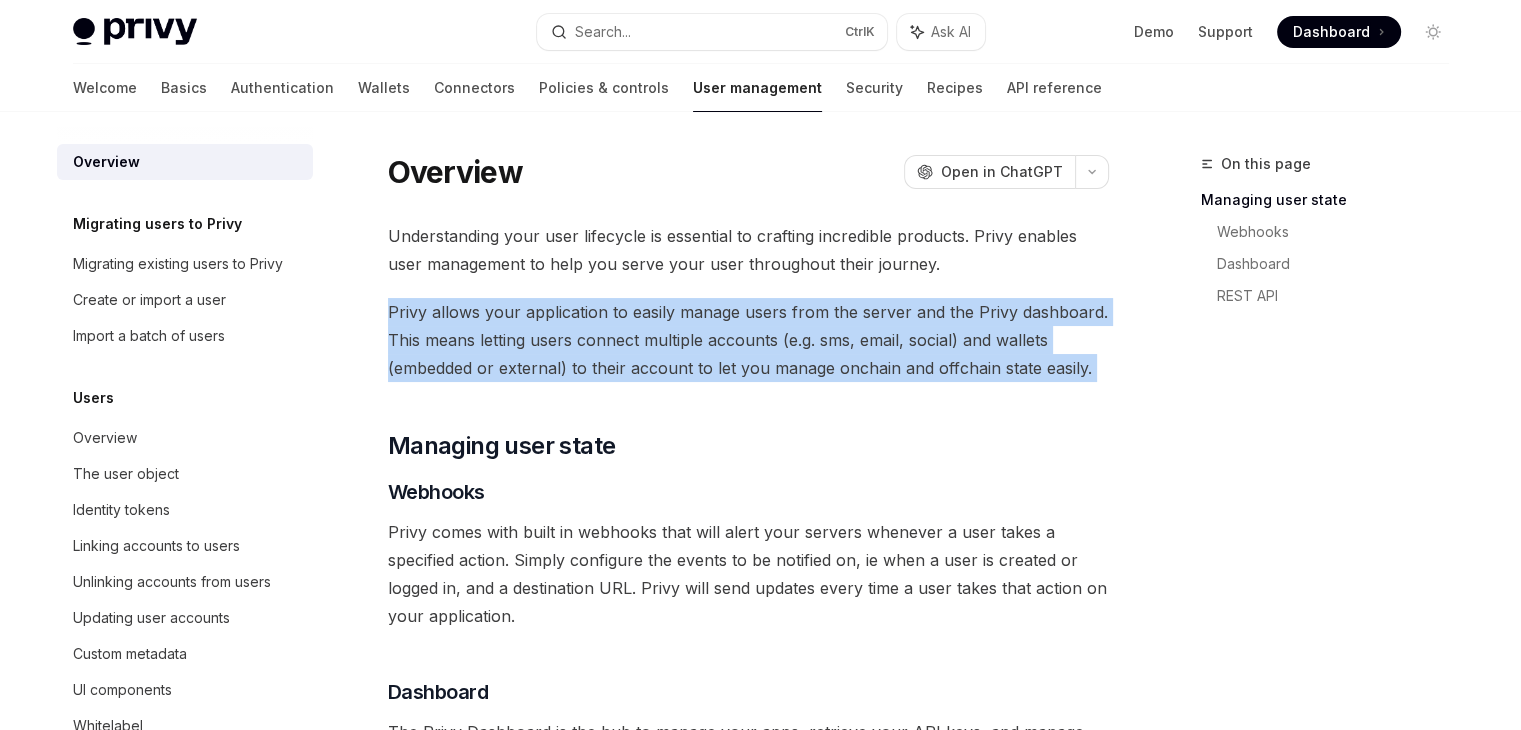 click on "Privy allows your application to easily manage users from the server and the Privy dashboard. This means letting users connect multiple accounts (e.g. sms, email, social) and wallets (embedded or external) to their account to let you manage onchain and offchain state easily." at bounding box center [748, 340] 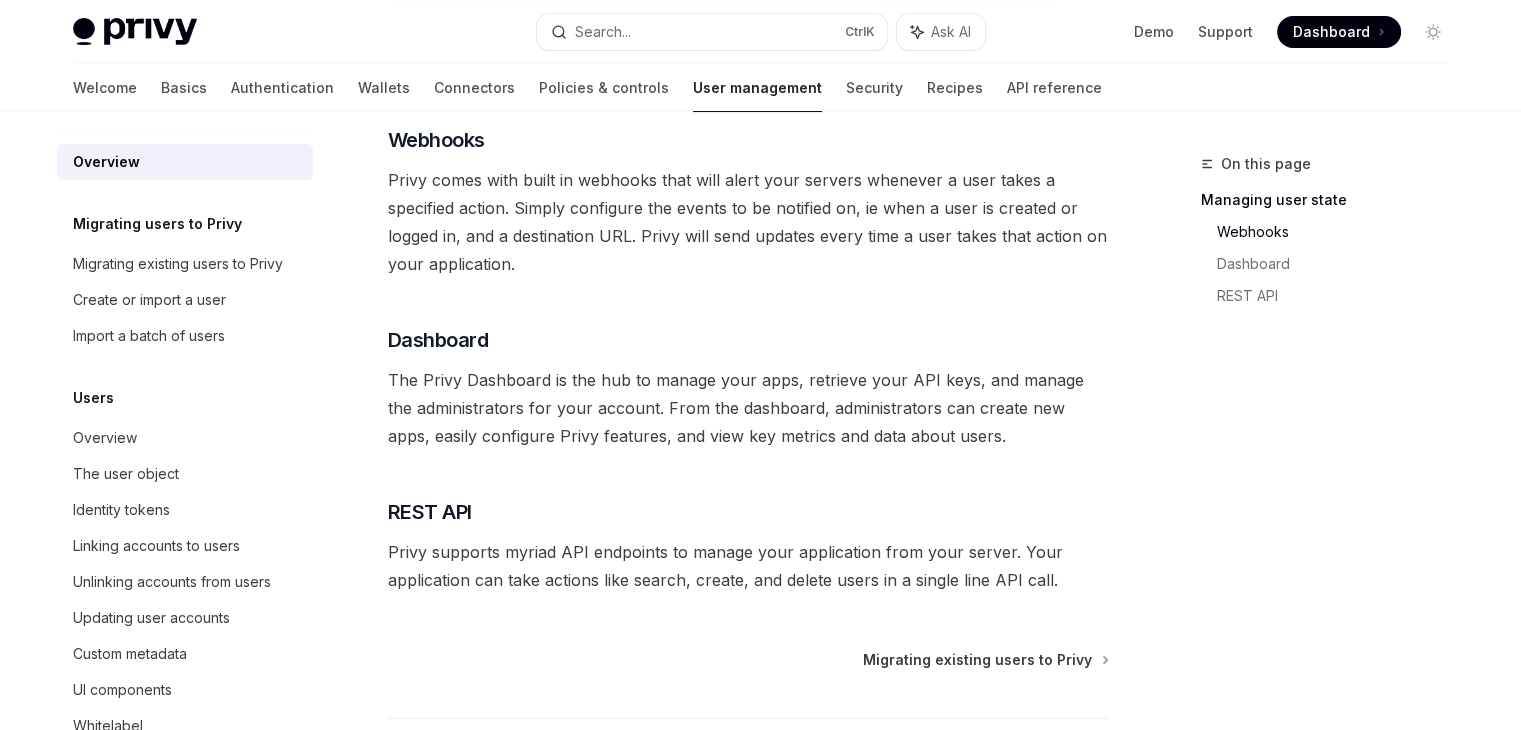 scroll, scrollTop: 512, scrollLeft: 0, axis: vertical 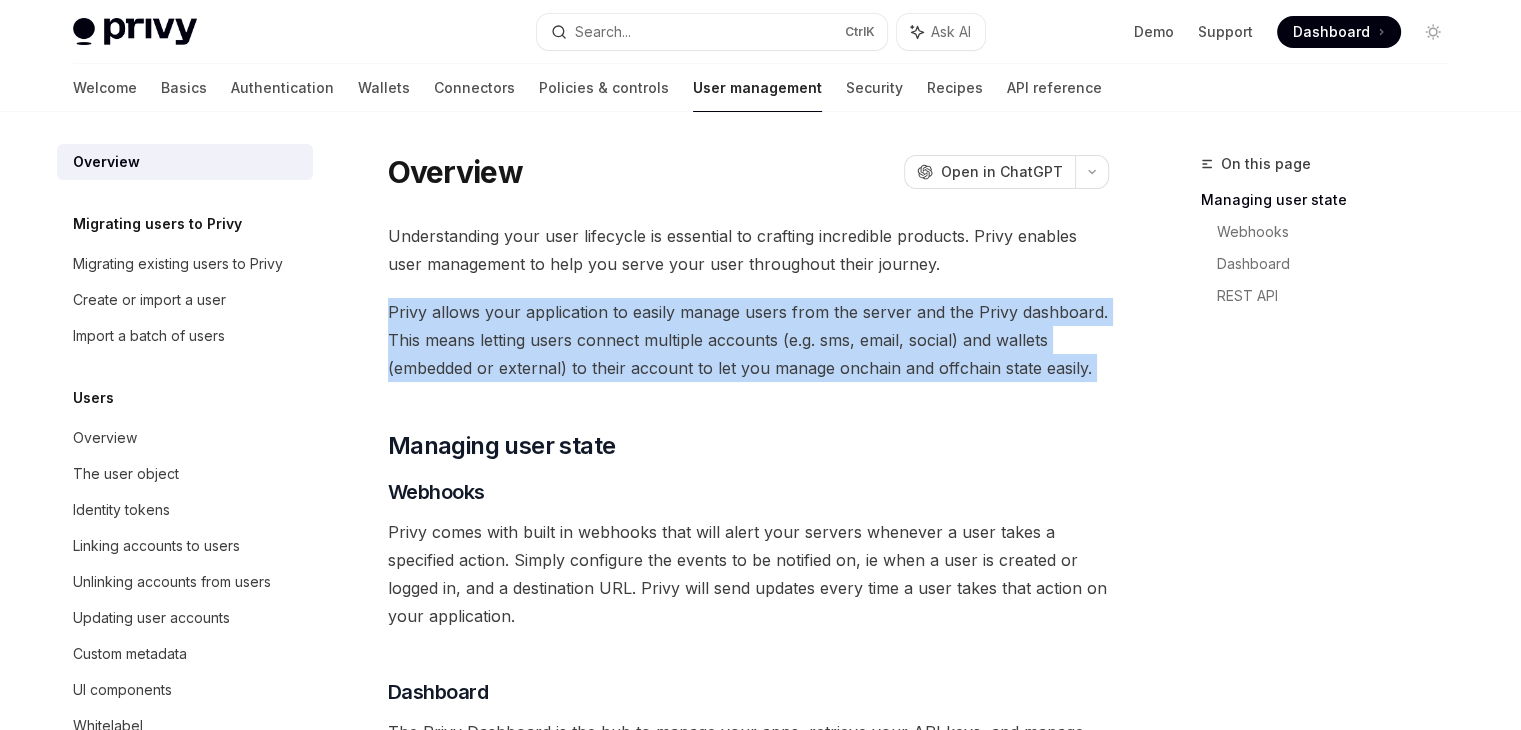click on "Privy allows your application to easily manage users from the server and the Privy dashboard. This means letting users connect multiple accounts (e.g. sms, email, social) and wallets (embedded or external) to their account to let you manage onchain and offchain state easily." at bounding box center (748, 340) 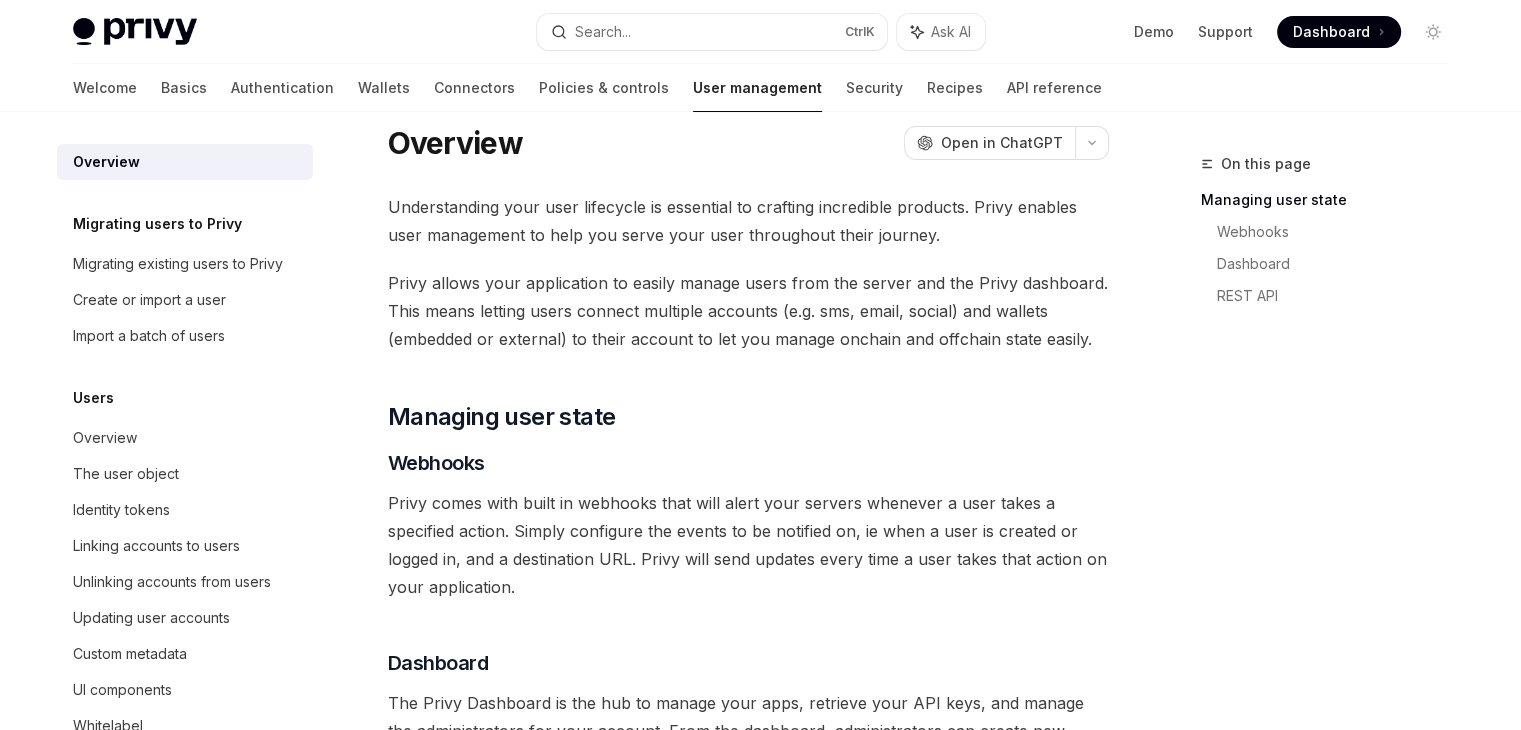 scroll, scrollTop: 0, scrollLeft: 0, axis: both 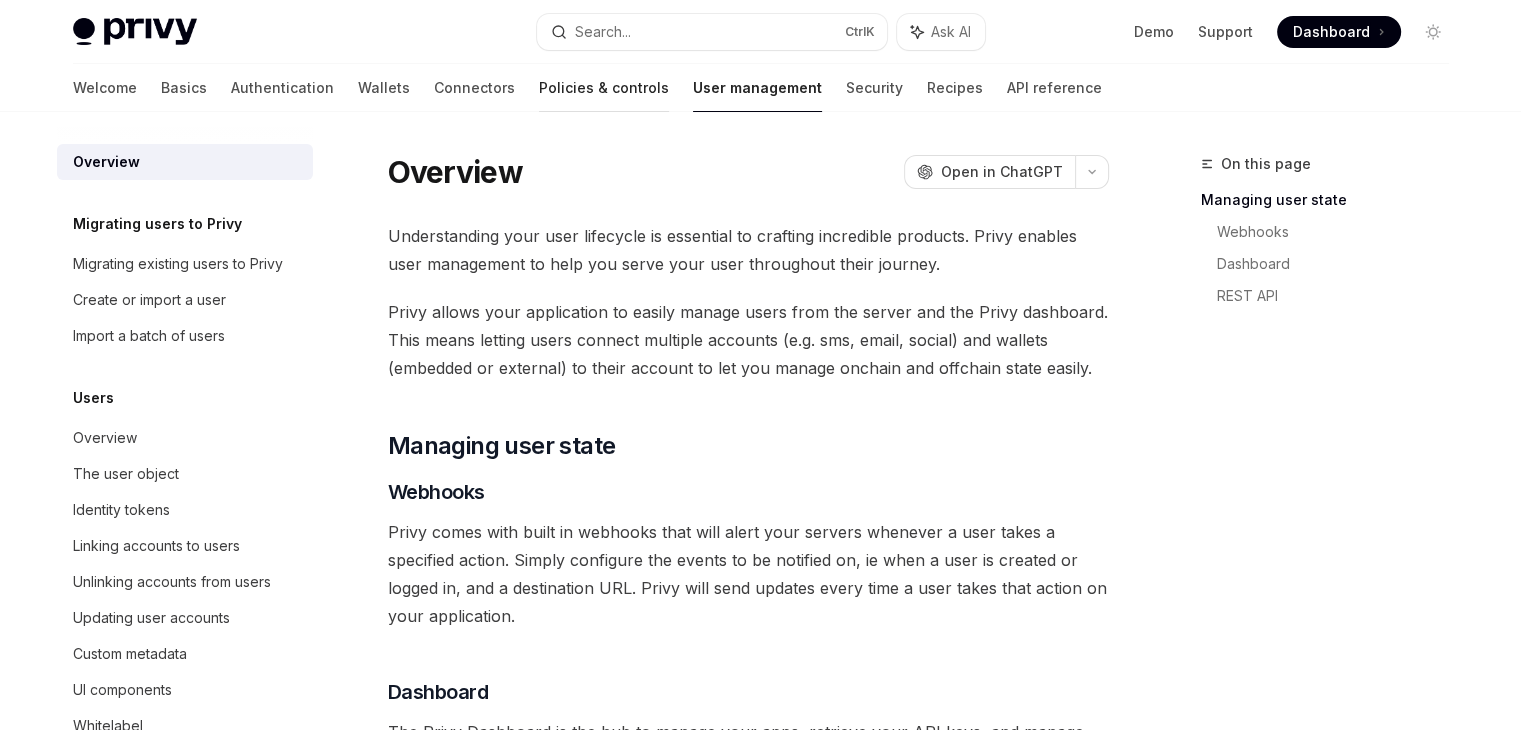 click on "Policies & controls" at bounding box center [604, 88] 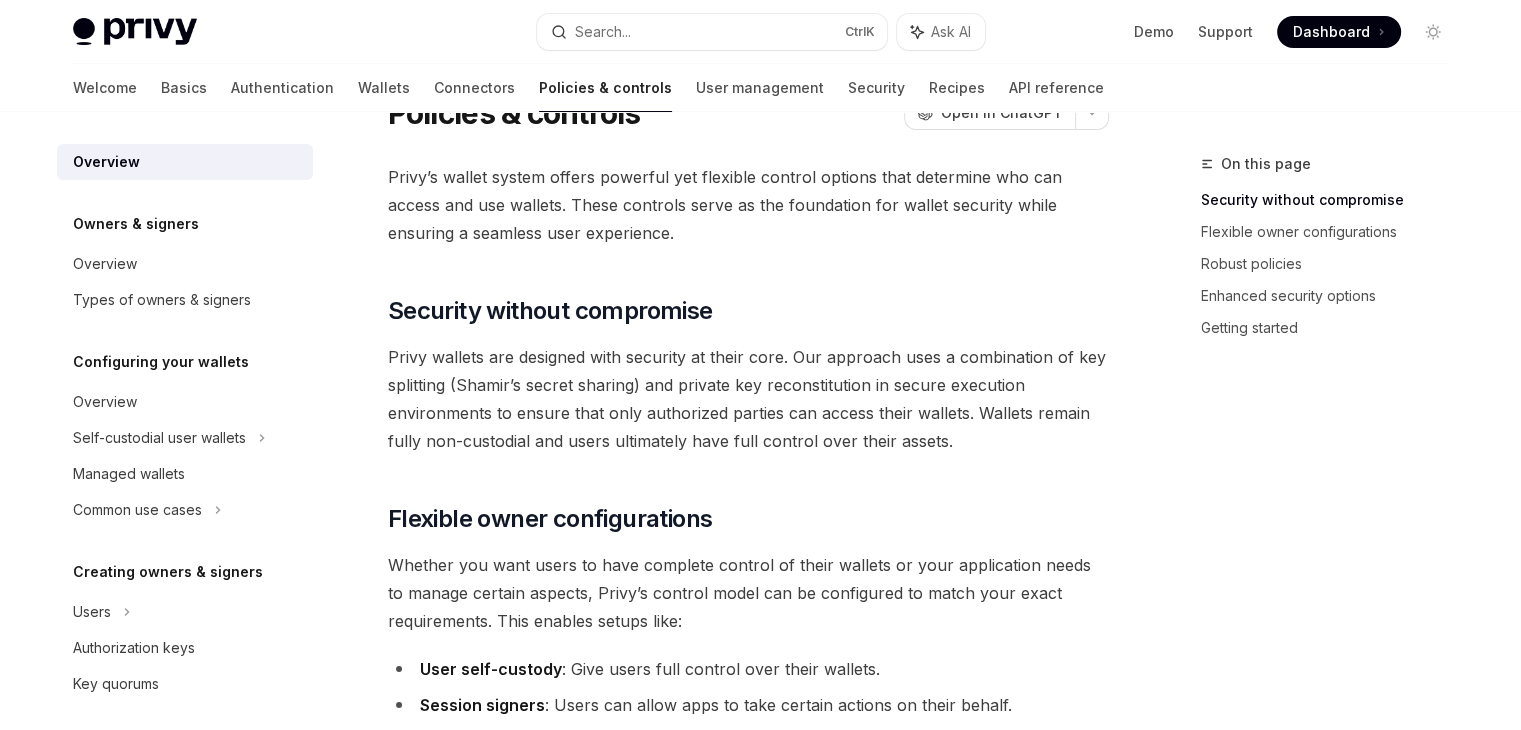 scroll, scrollTop: 0, scrollLeft: 0, axis: both 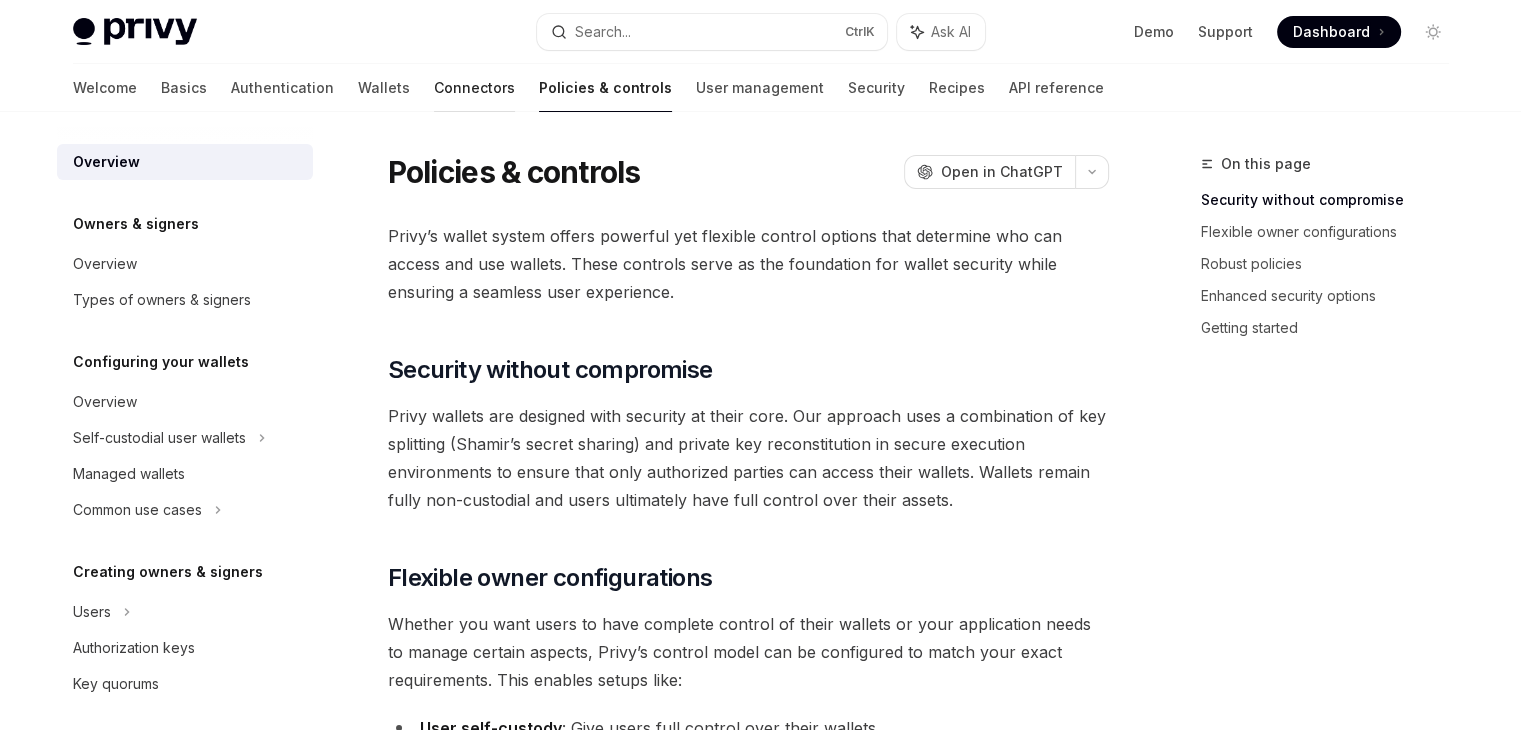 click on "Connectors" at bounding box center (474, 88) 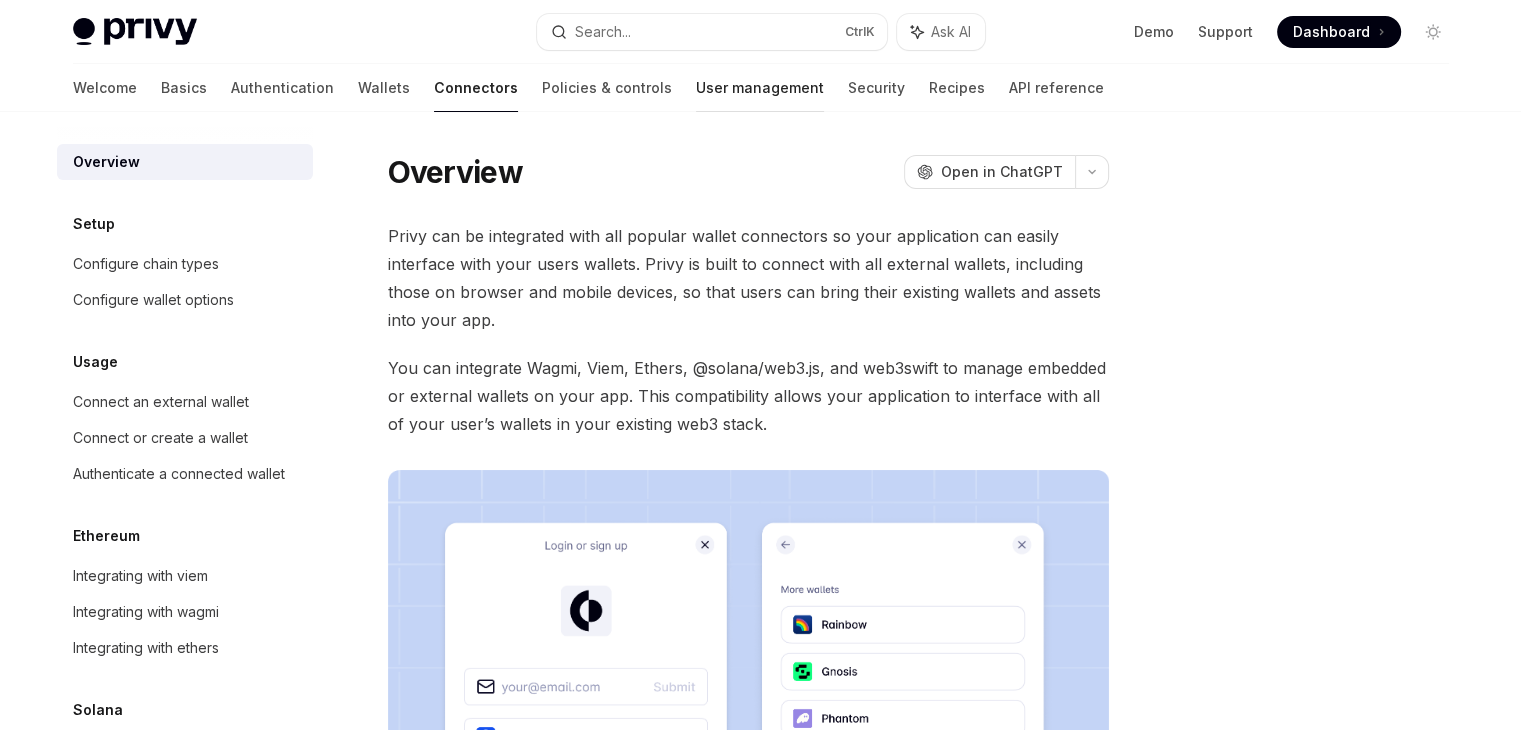 click on "User management" at bounding box center (760, 88) 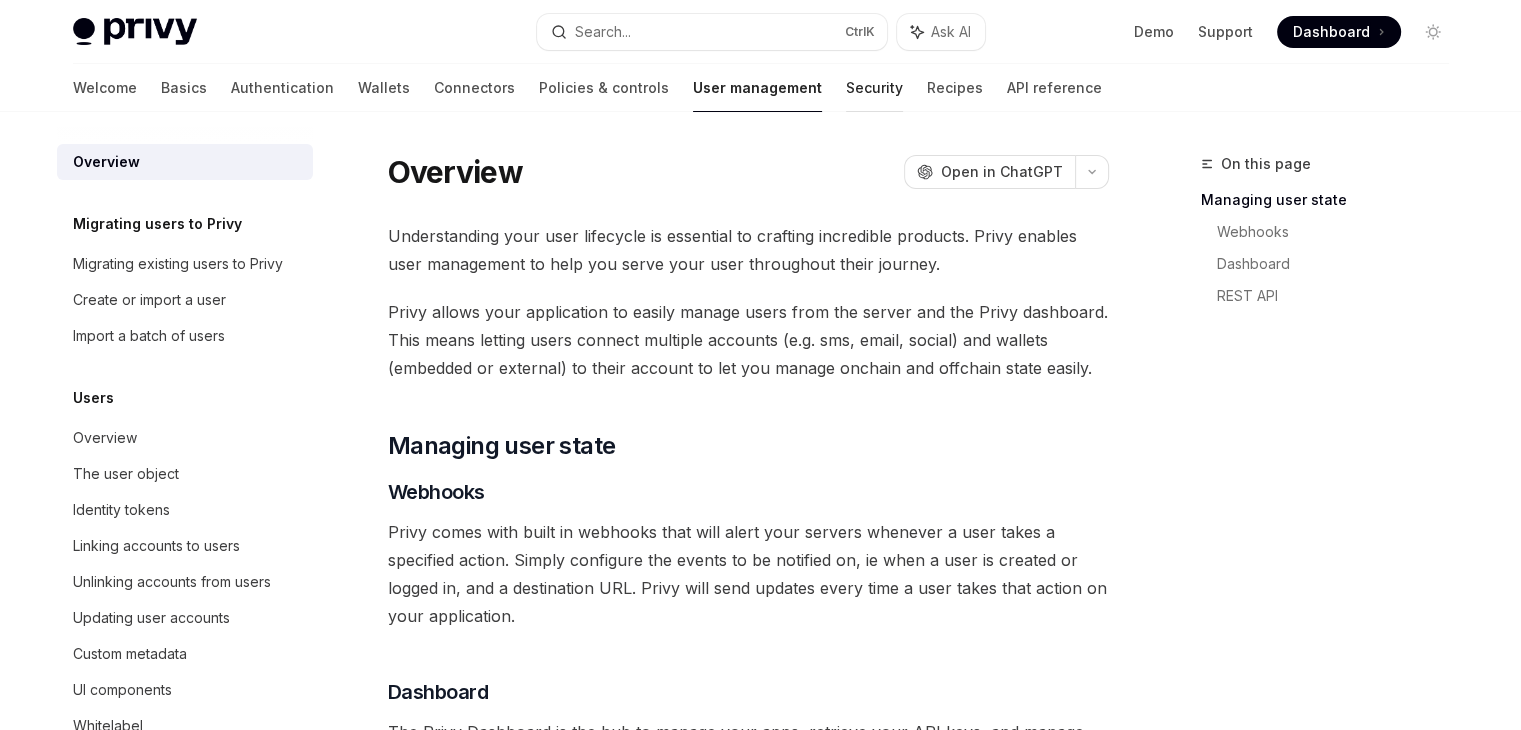 click on "Security" at bounding box center (874, 88) 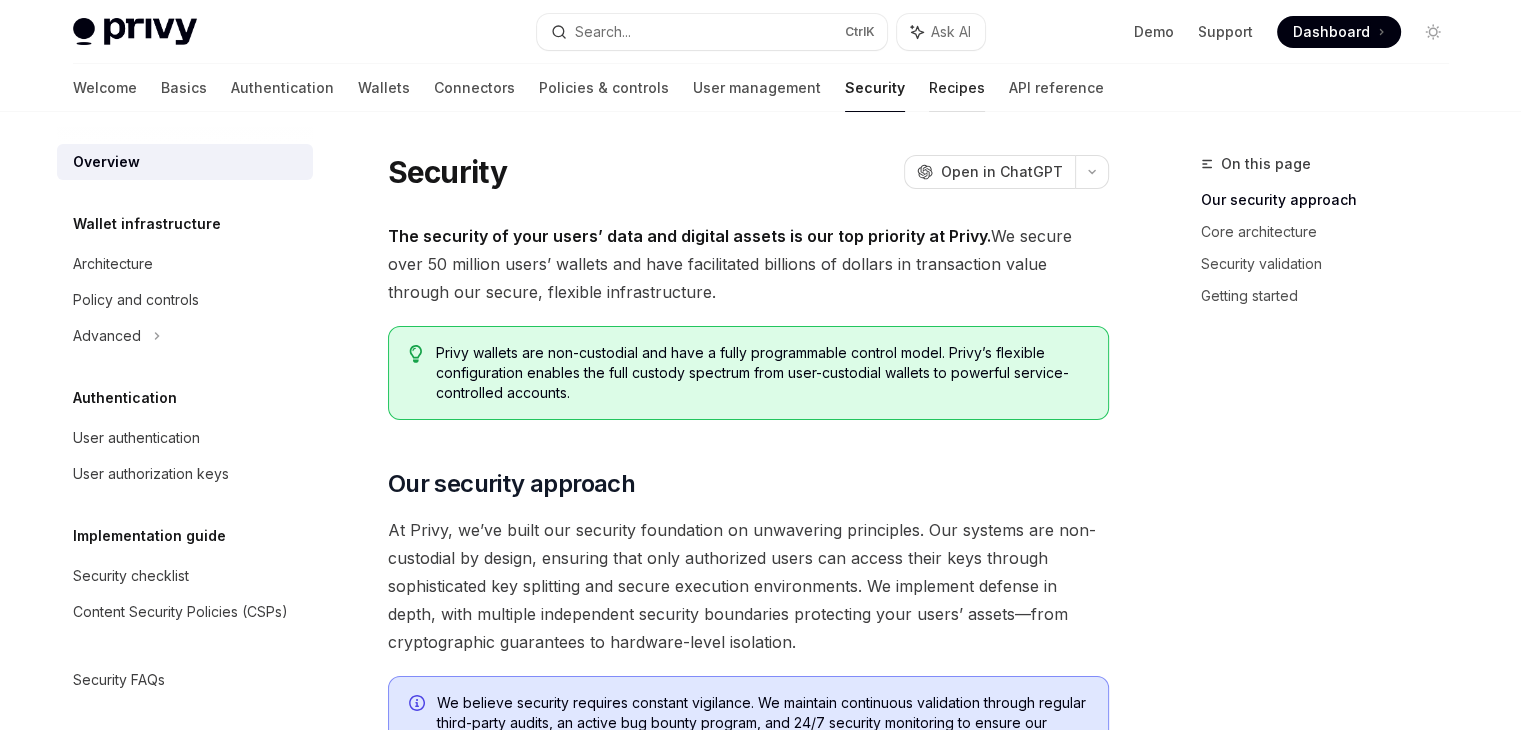 click on "Recipes" at bounding box center (957, 88) 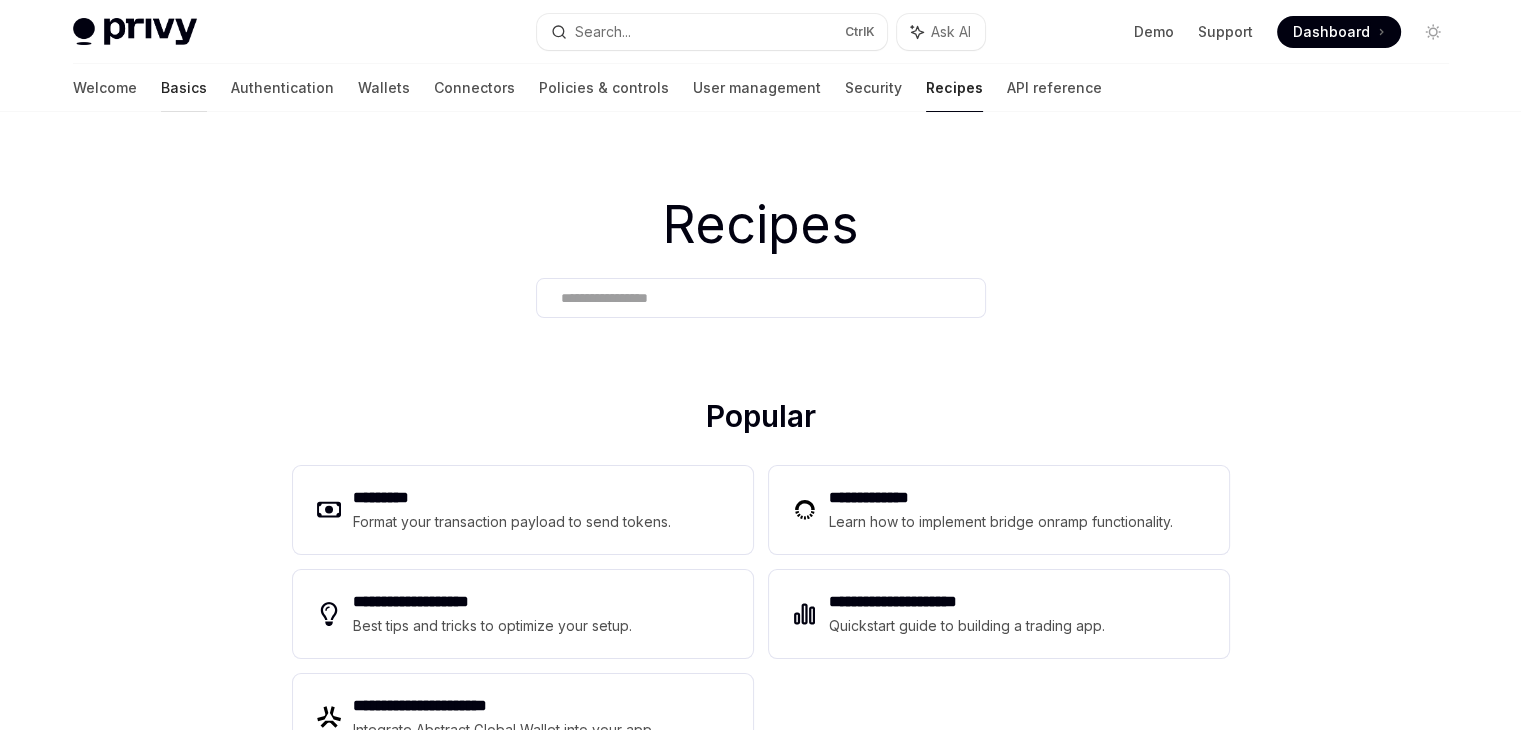 click on "Basics" at bounding box center [184, 88] 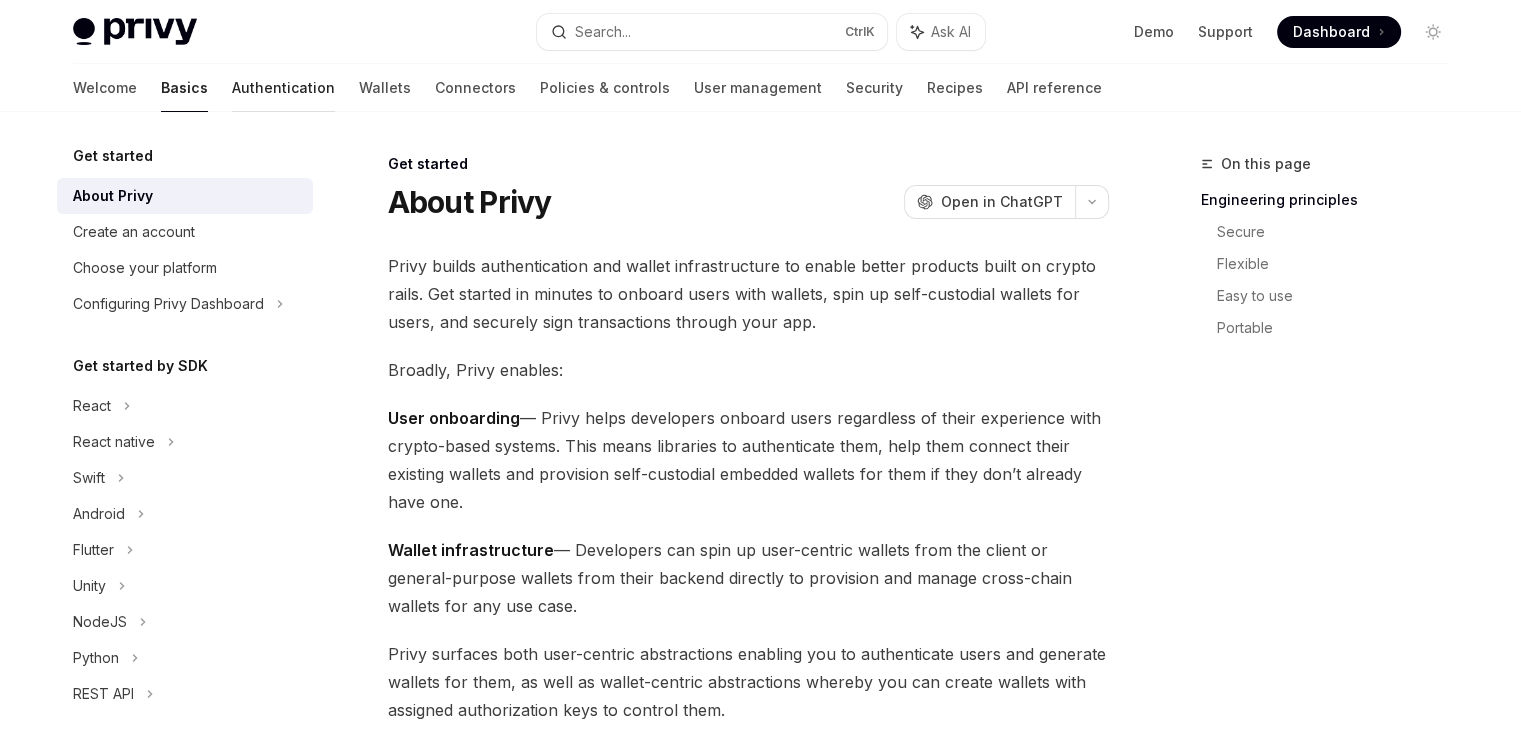 click on "Authentication" at bounding box center [283, 88] 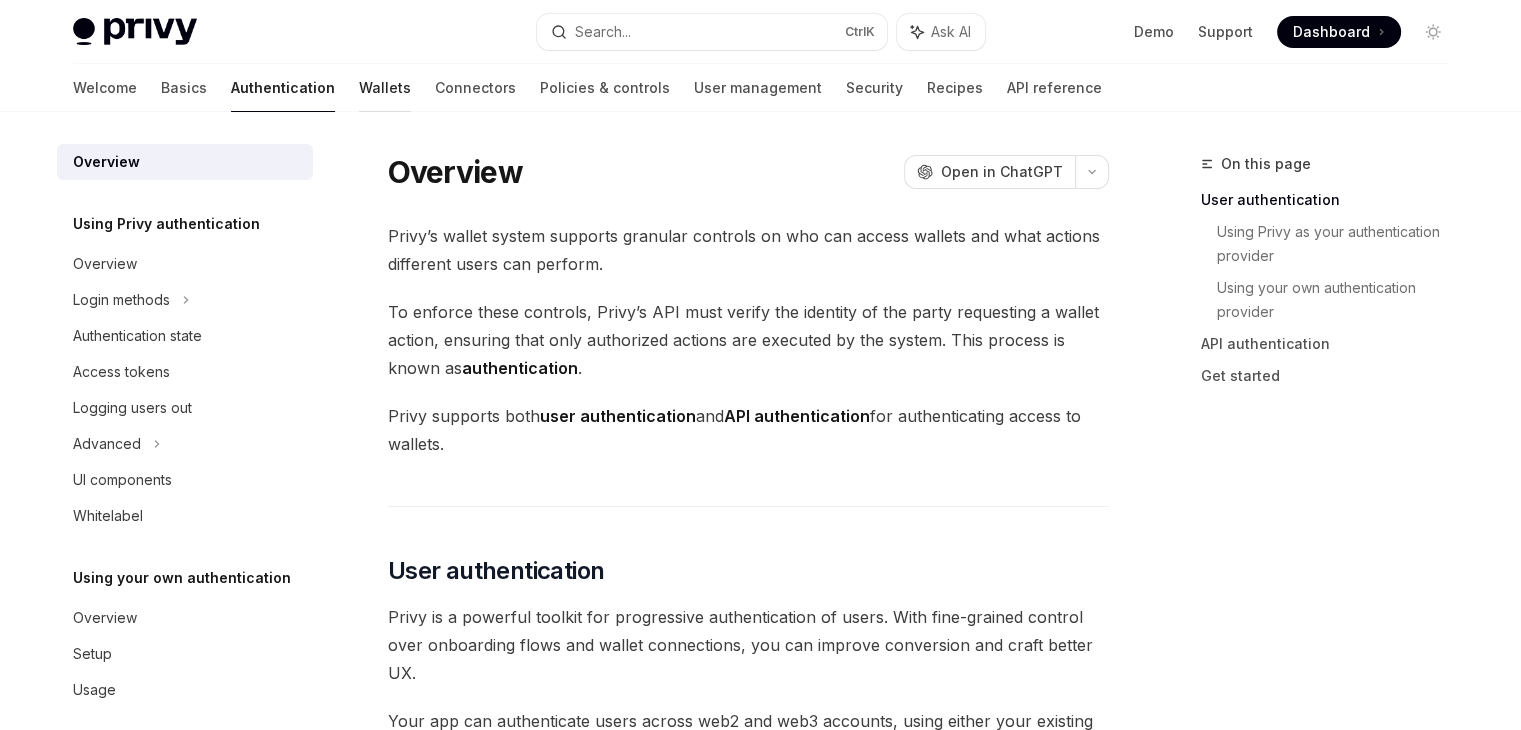 click on "Wallets" at bounding box center (385, 88) 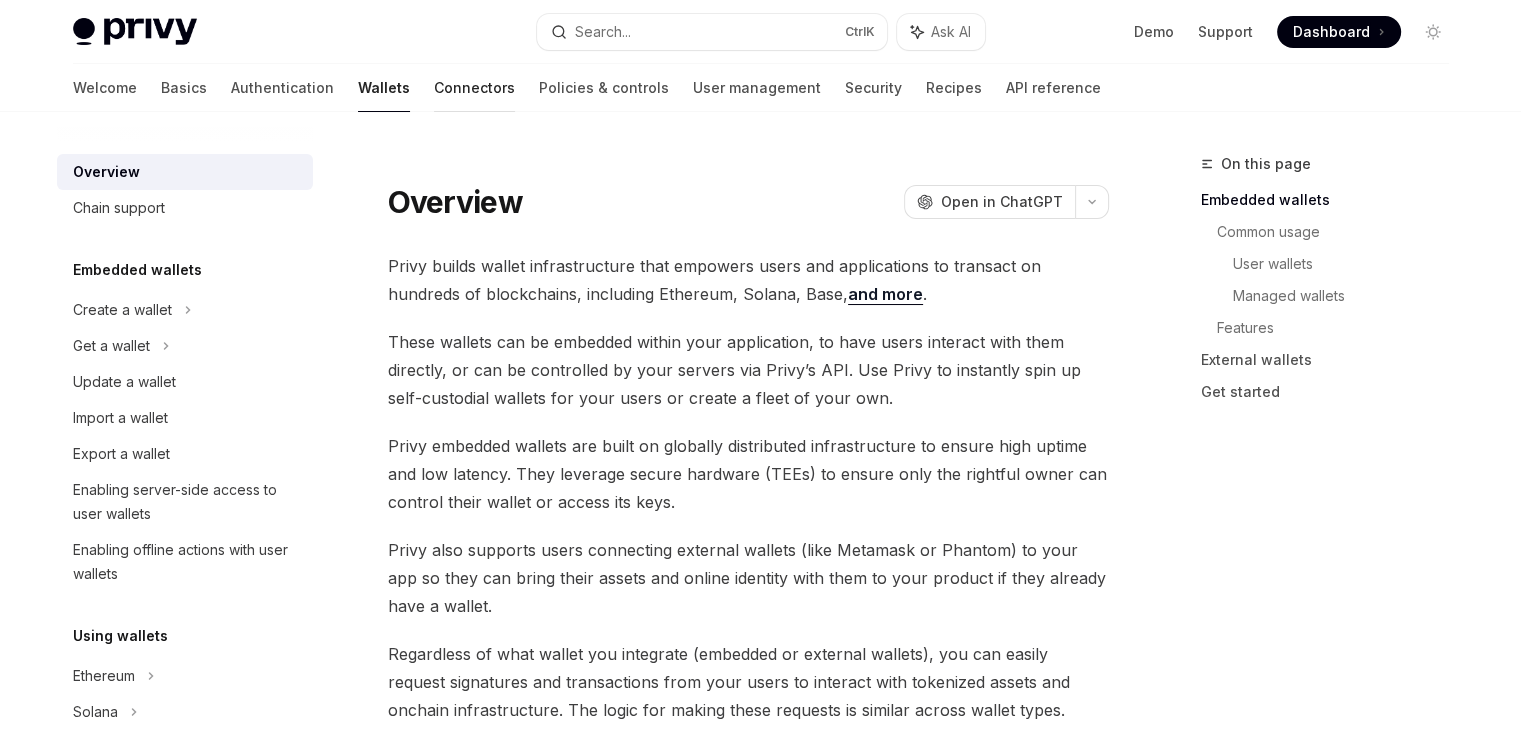 click on "Connectors" at bounding box center [474, 88] 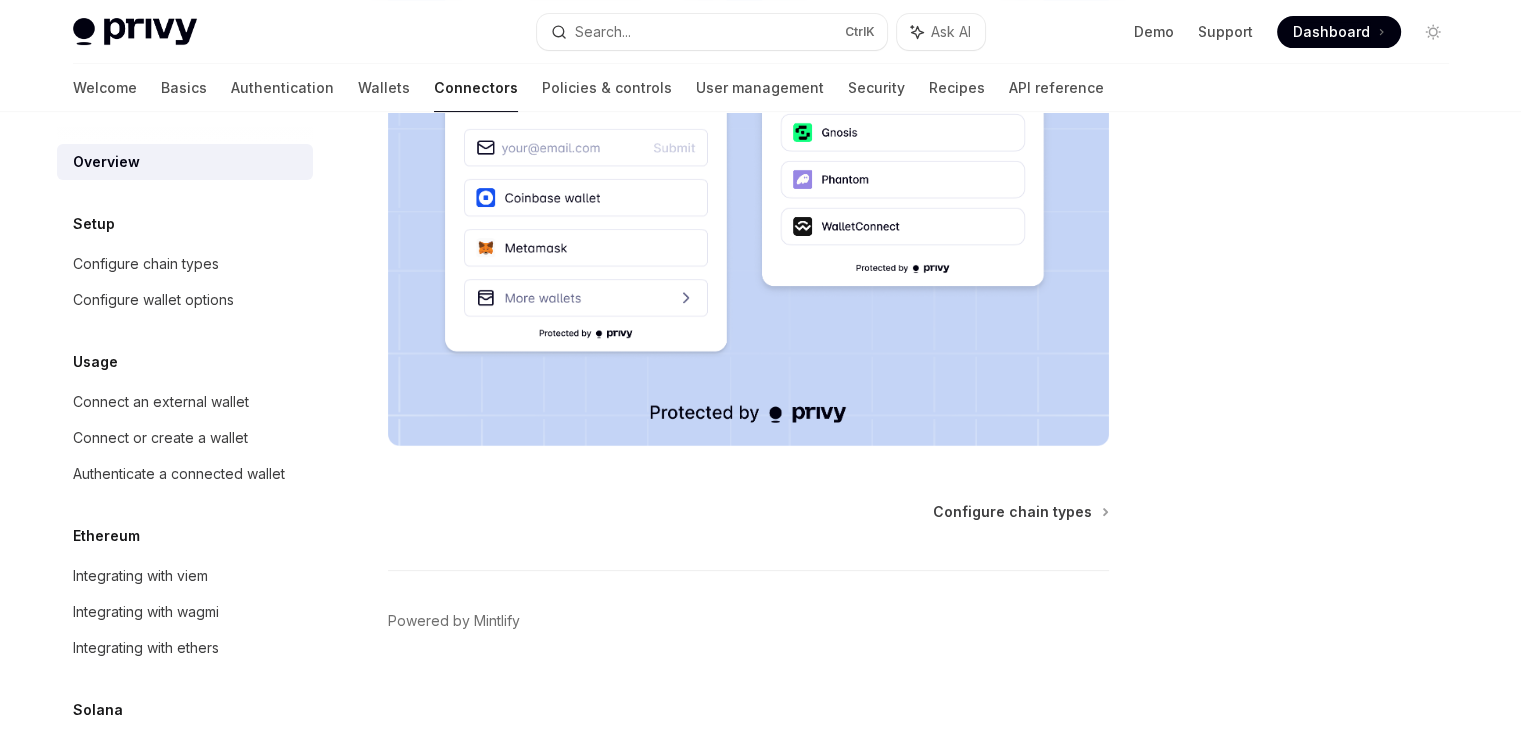 scroll, scrollTop: 552, scrollLeft: 0, axis: vertical 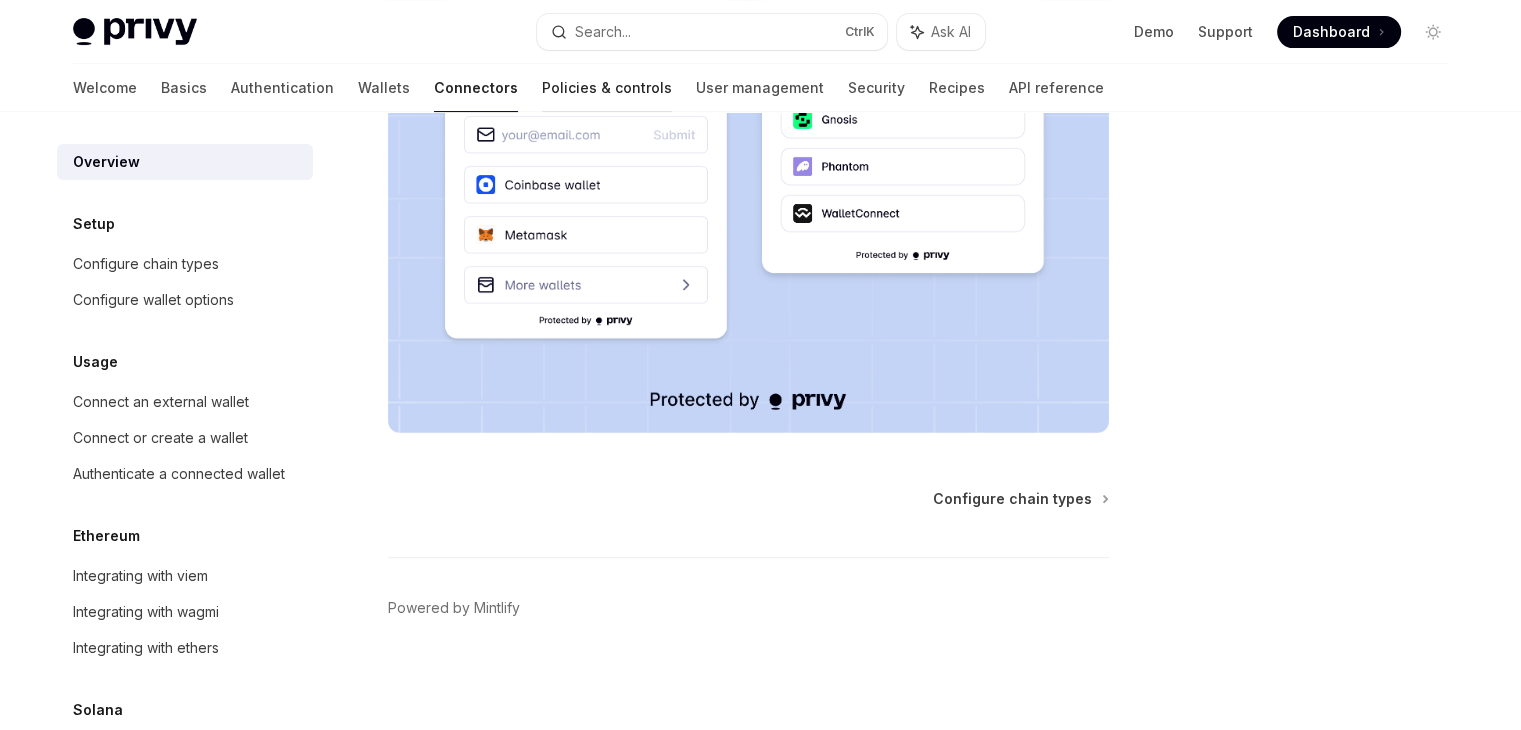 click on "Policies & controls" at bounding box center [607, 88] 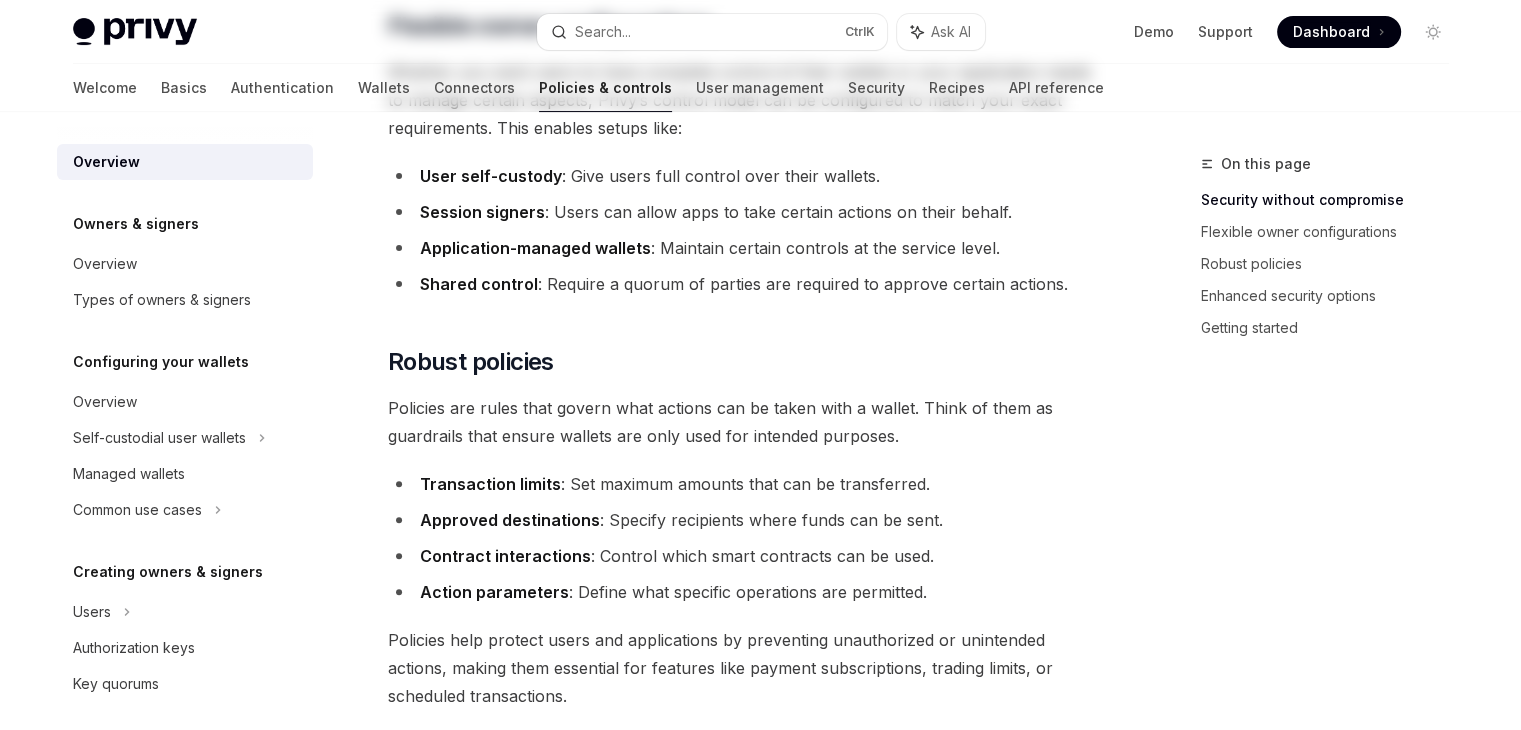 scroll, scrollTop: 0, scrollLeft: 0, axis: both 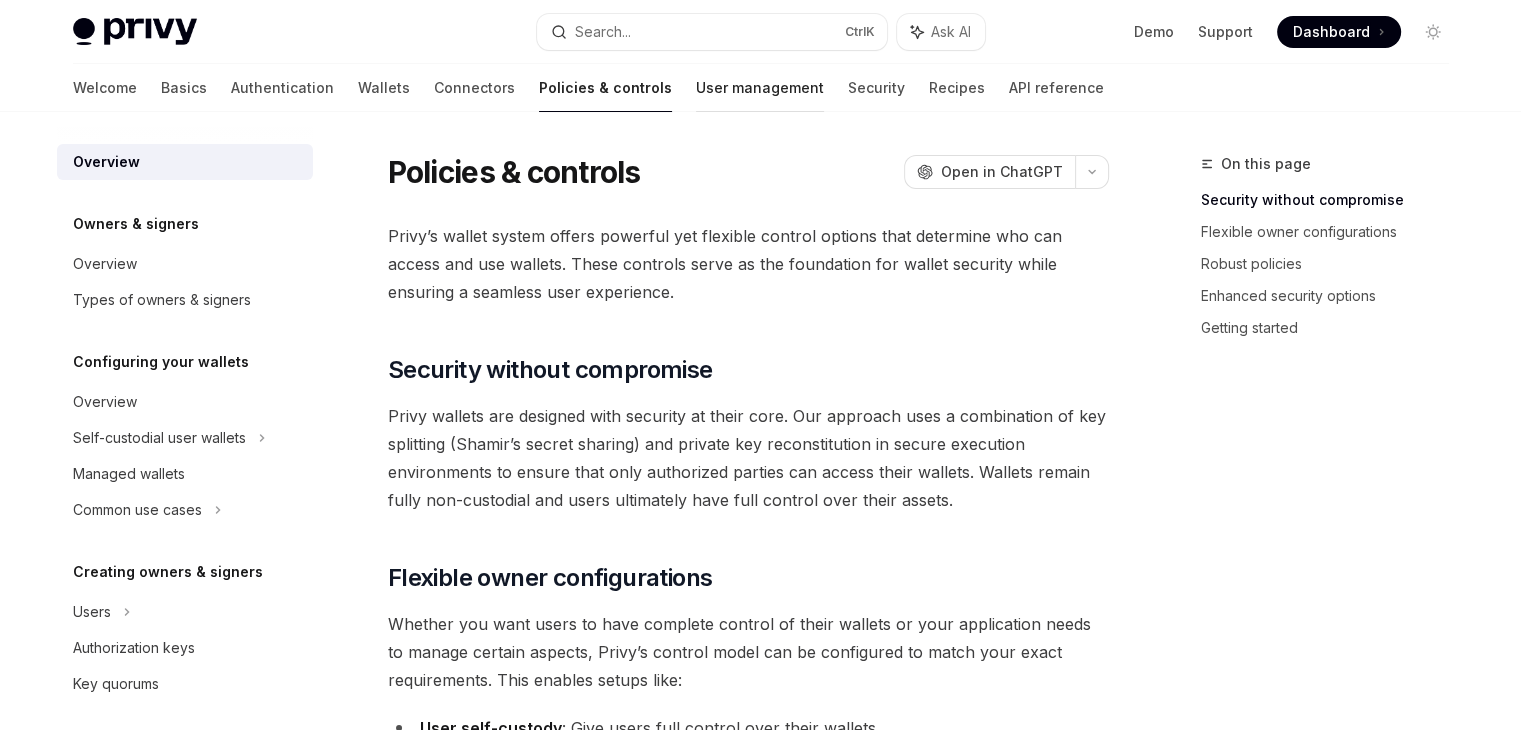 click on "User management" at bounding box center (760, 88) 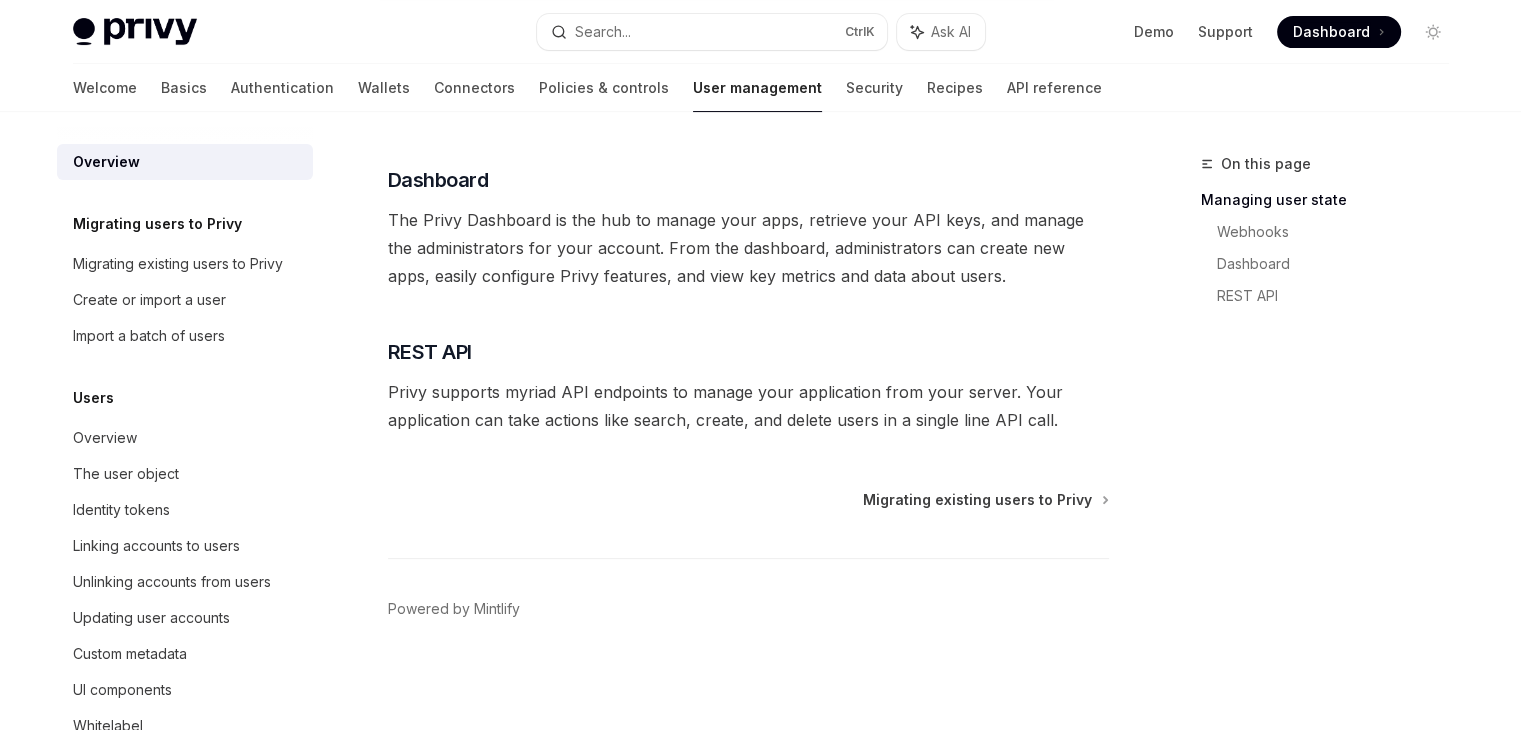 scroll, scrollTop: 0, scrollLeft: 0, axis: both 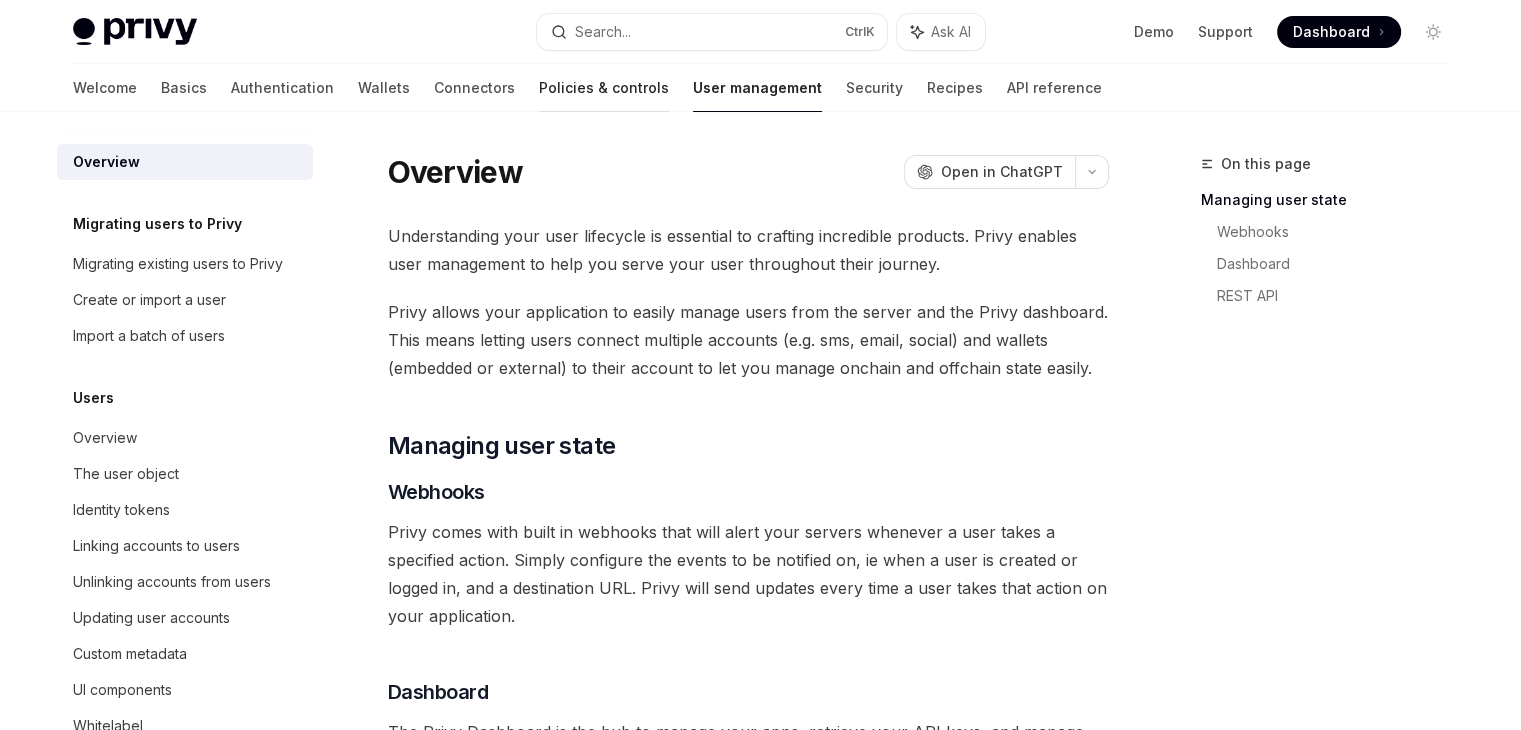 click on "Policies & controls" at bounding box center [604, 88] 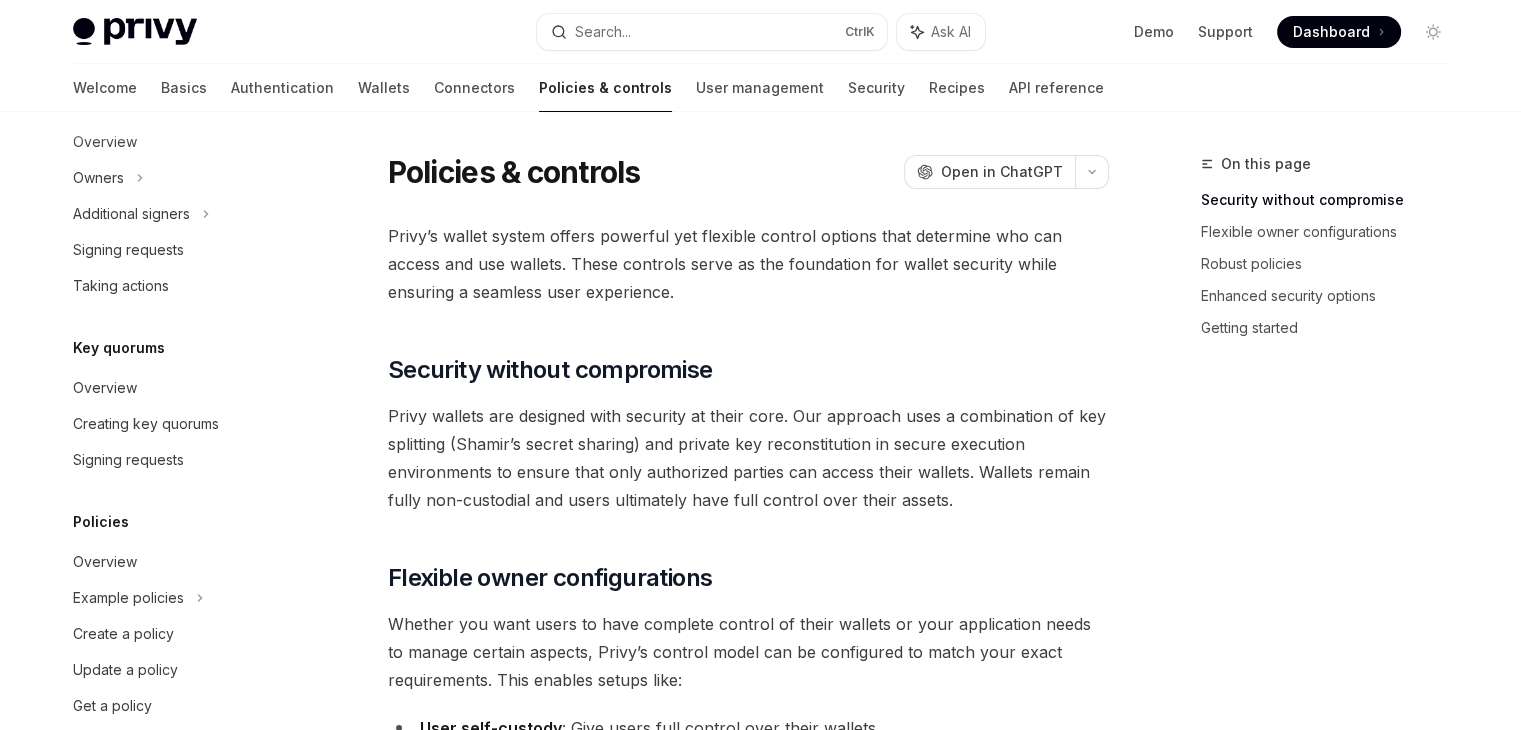scroll, scrollTop: 678, scrollLeft: 0, axis: vertical 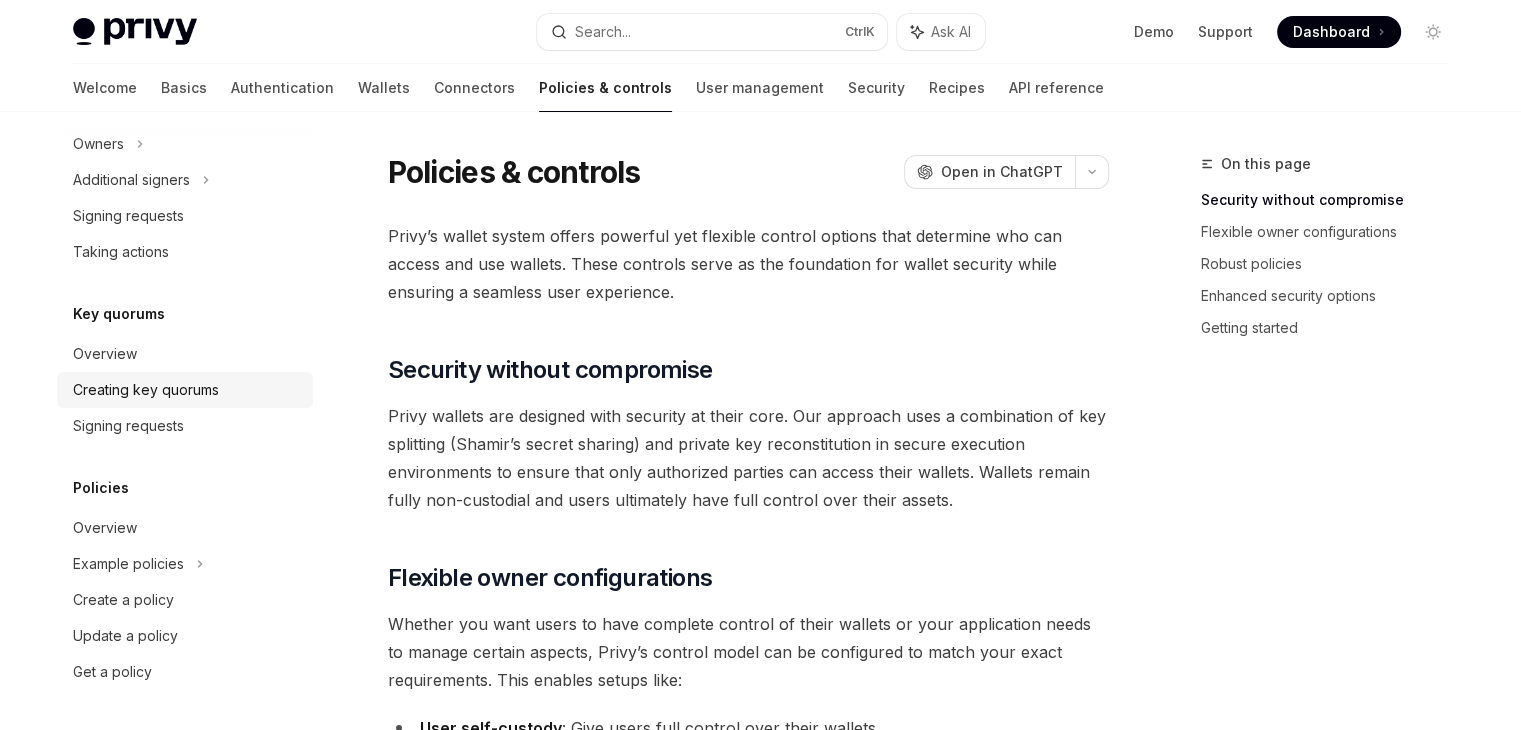 click on "Creating key quorums" at bounding box center [146, 390] 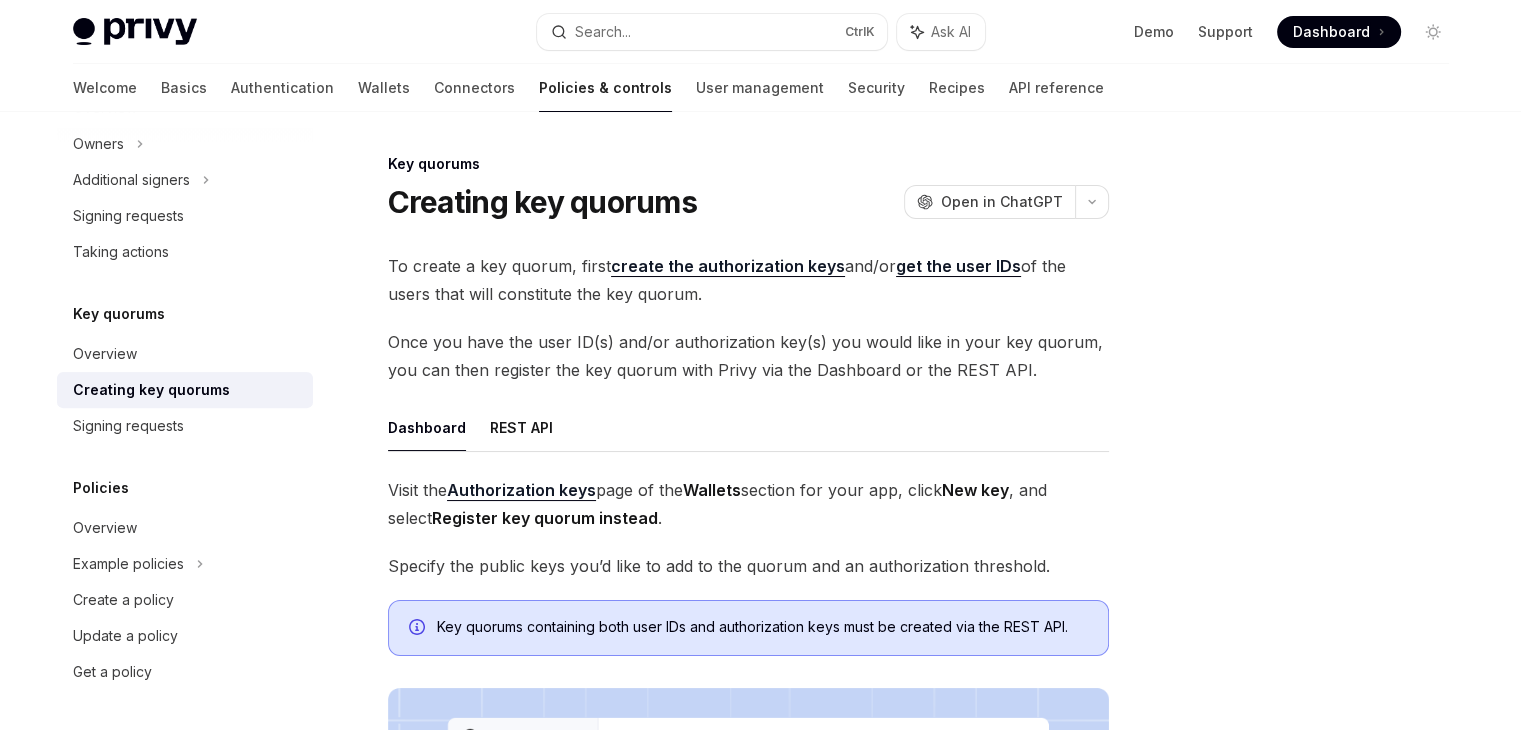 scroll, scrollTop: 176, scrollLeft: 0, axis: vertical 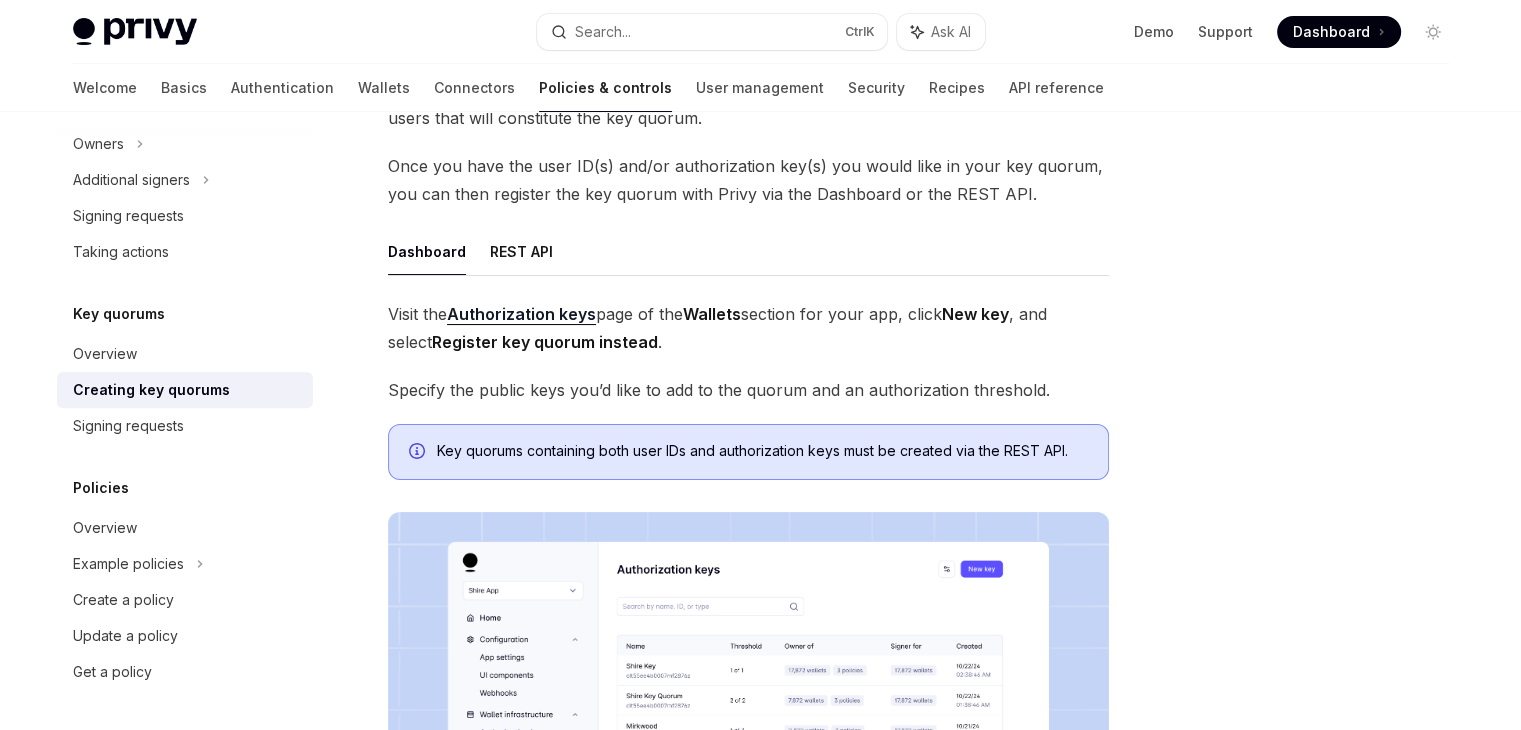 click on "Authorization keys" at bounding box center [521, 314] 